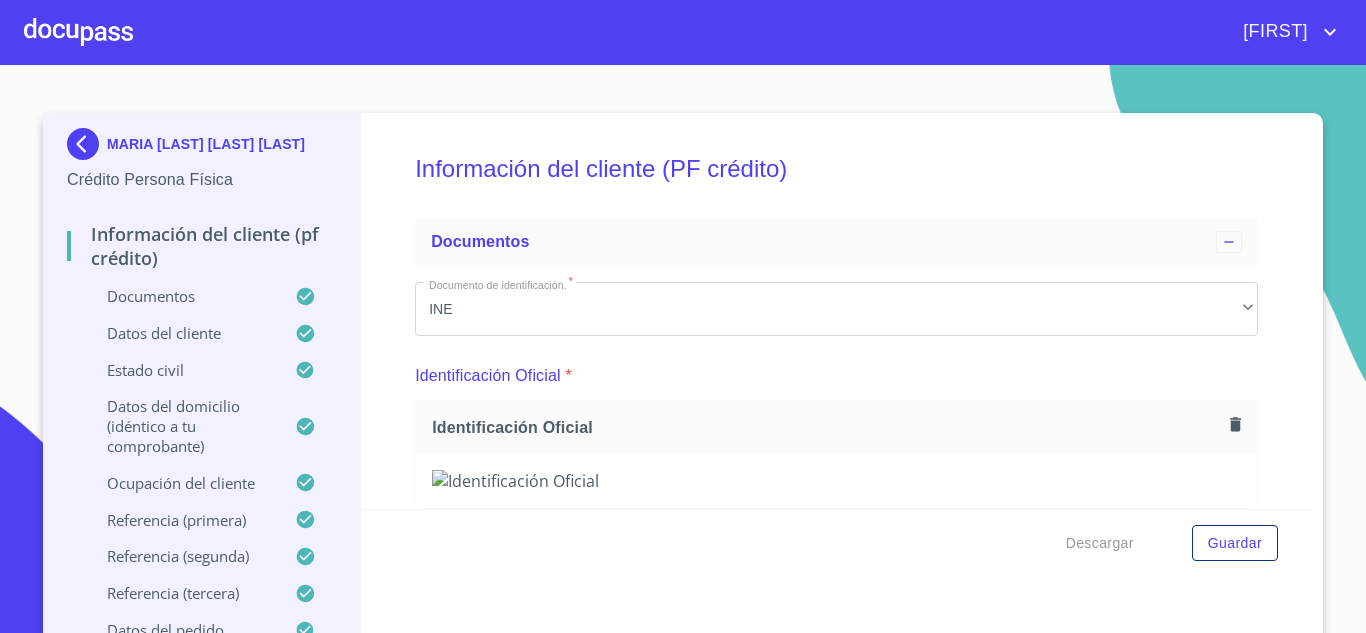 scroll, scrollTop: 0, scrollLeft: 0, axis: both 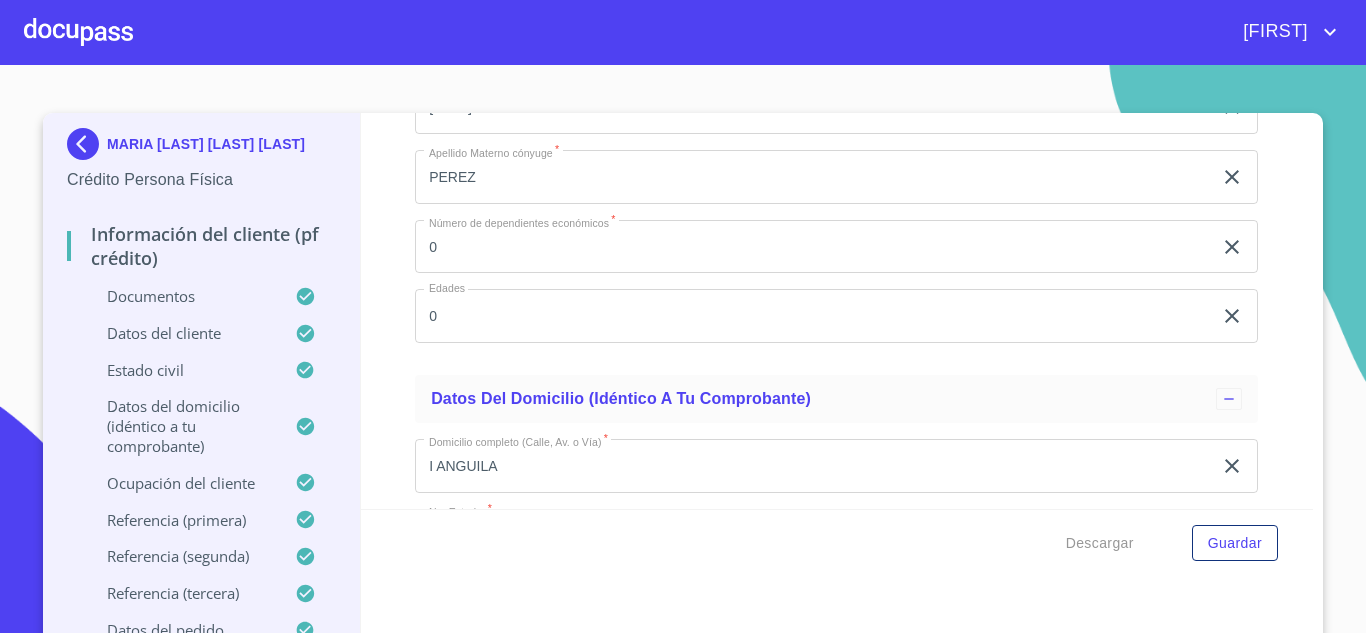 click at bounding box center [87, 144] 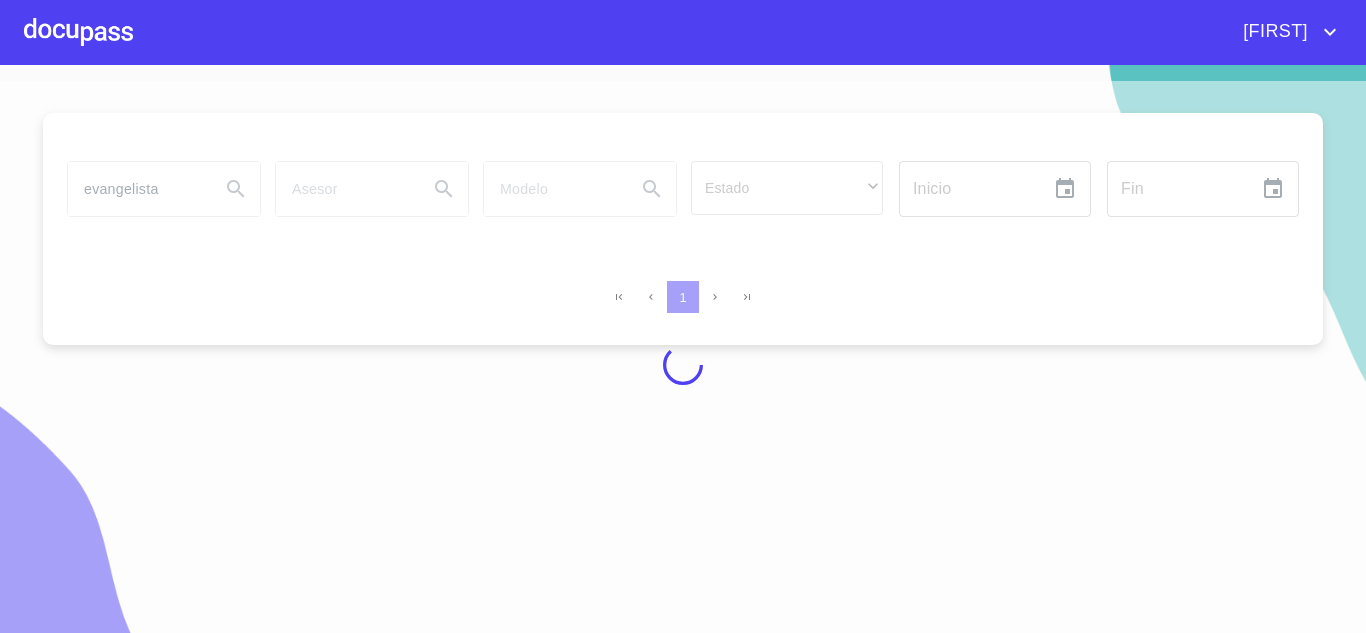 click at bounding box center [683, 365] 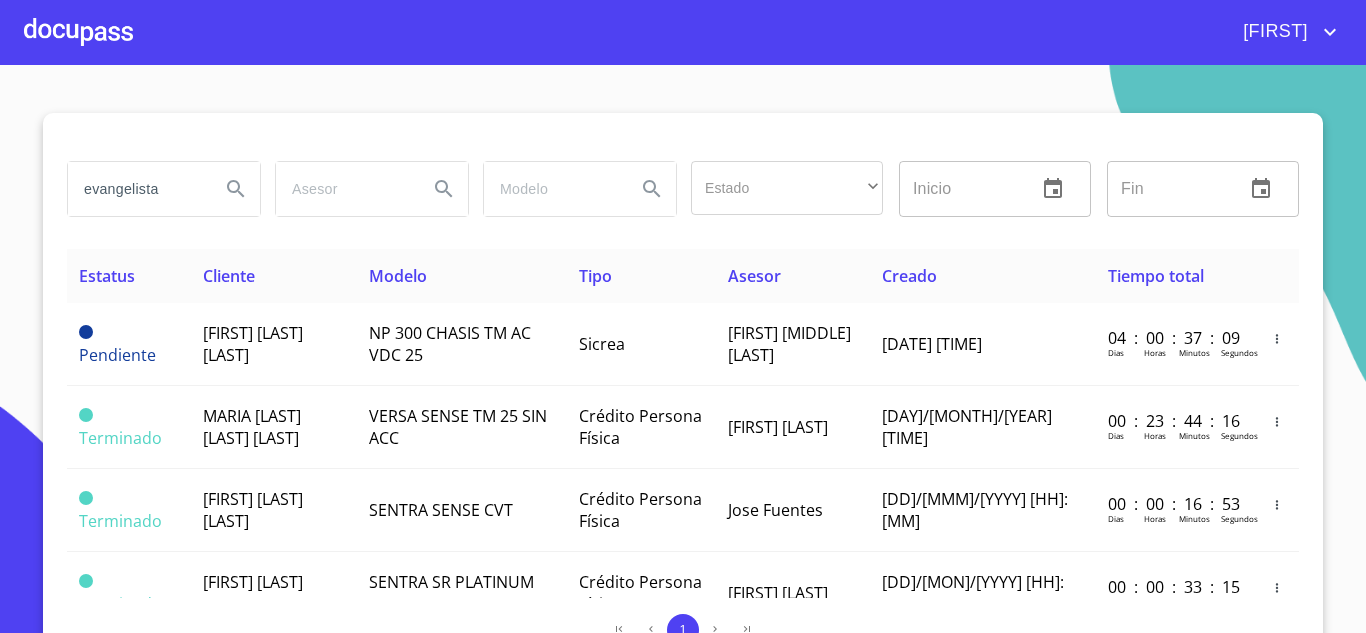 scroll, scrollTop: 21, scrollLeft: 0, axis: vertical 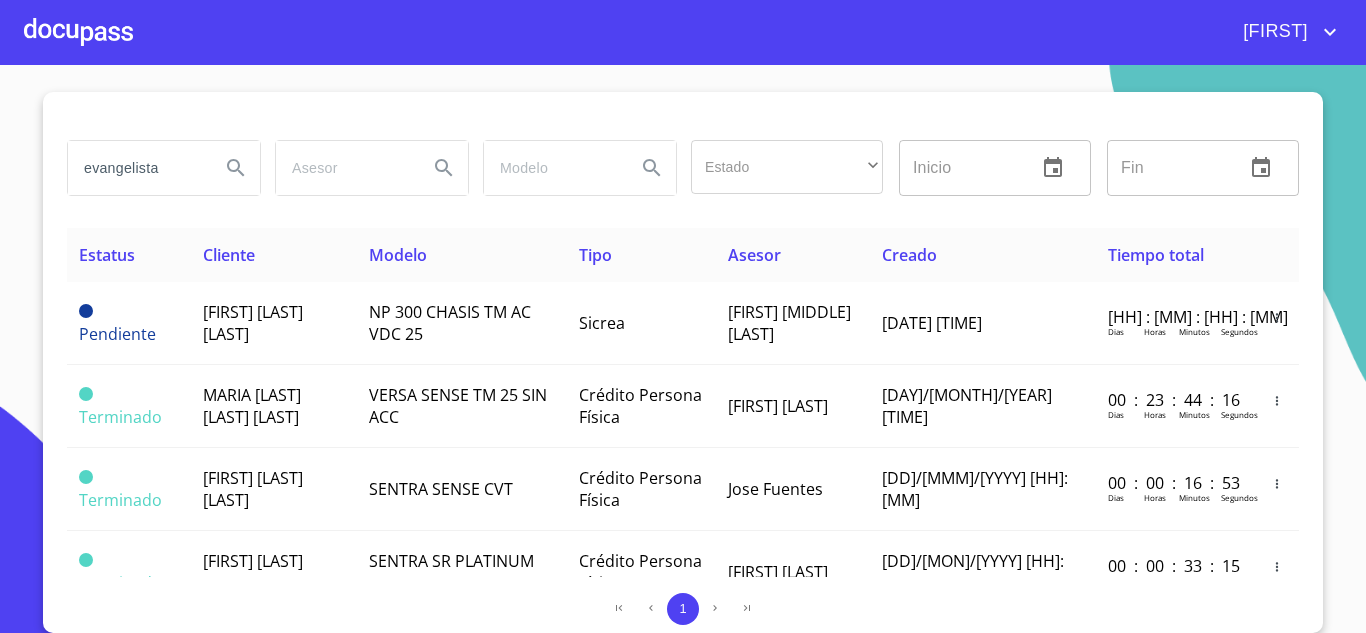 click on "evangelista" at bounding box center [136, 168] 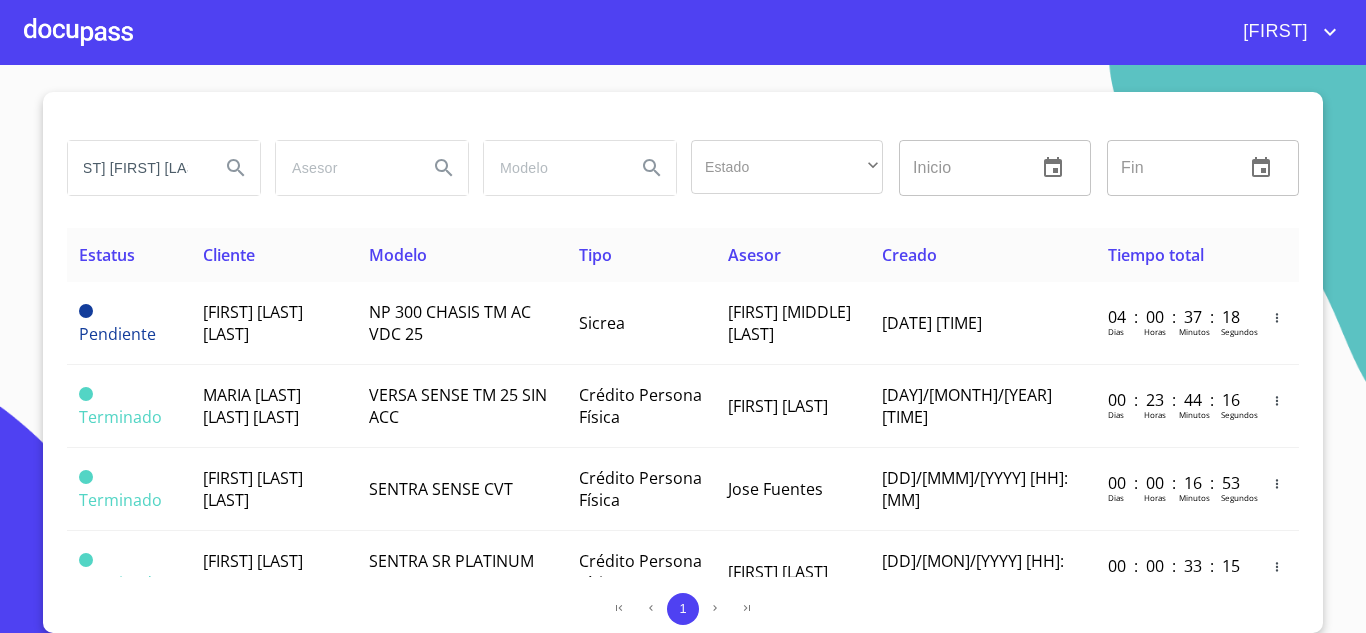 scroll, scrollTop: 0, scrollLeft: 44, axis: horizontal 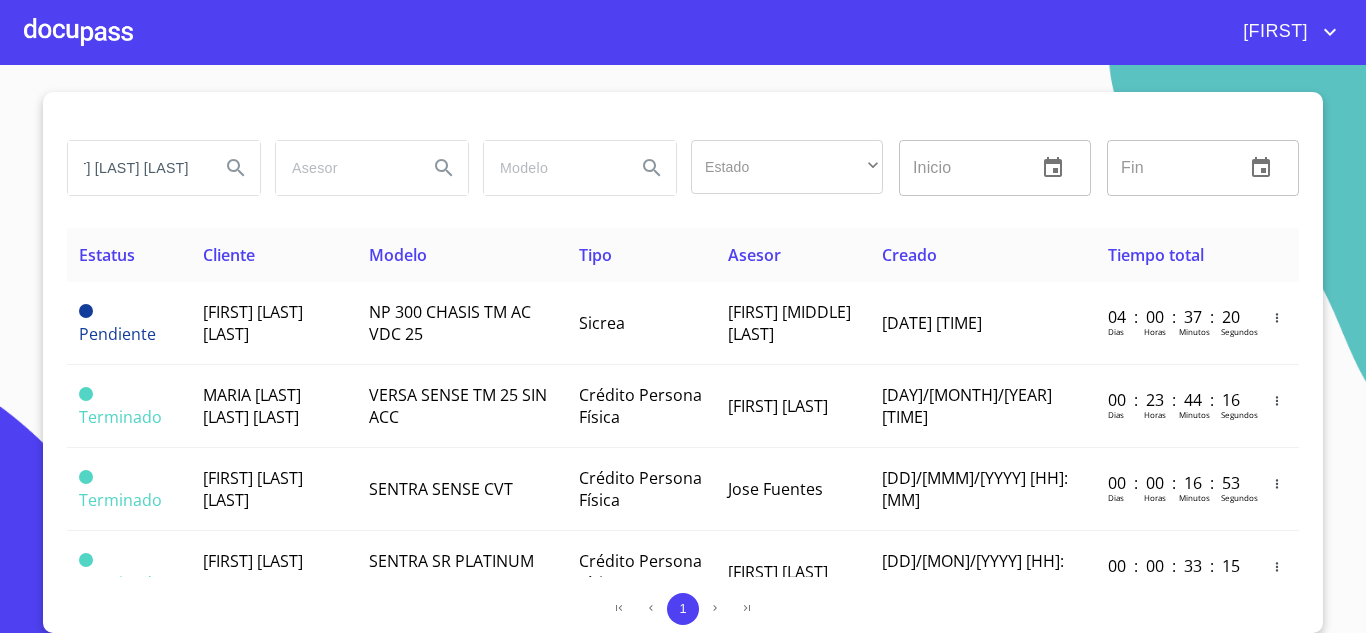 type on "[FIRST] [LAST] [LAST]" 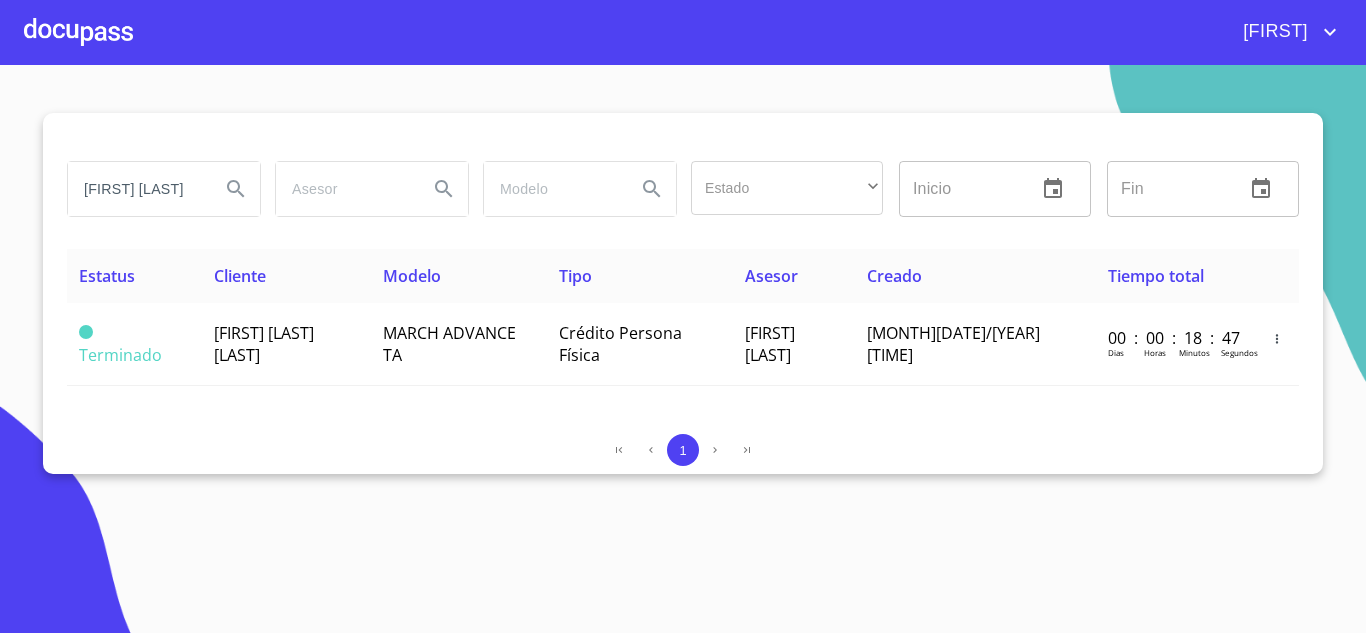 scroll, scrollTop: 0, scrollLeft: 0, axis: both 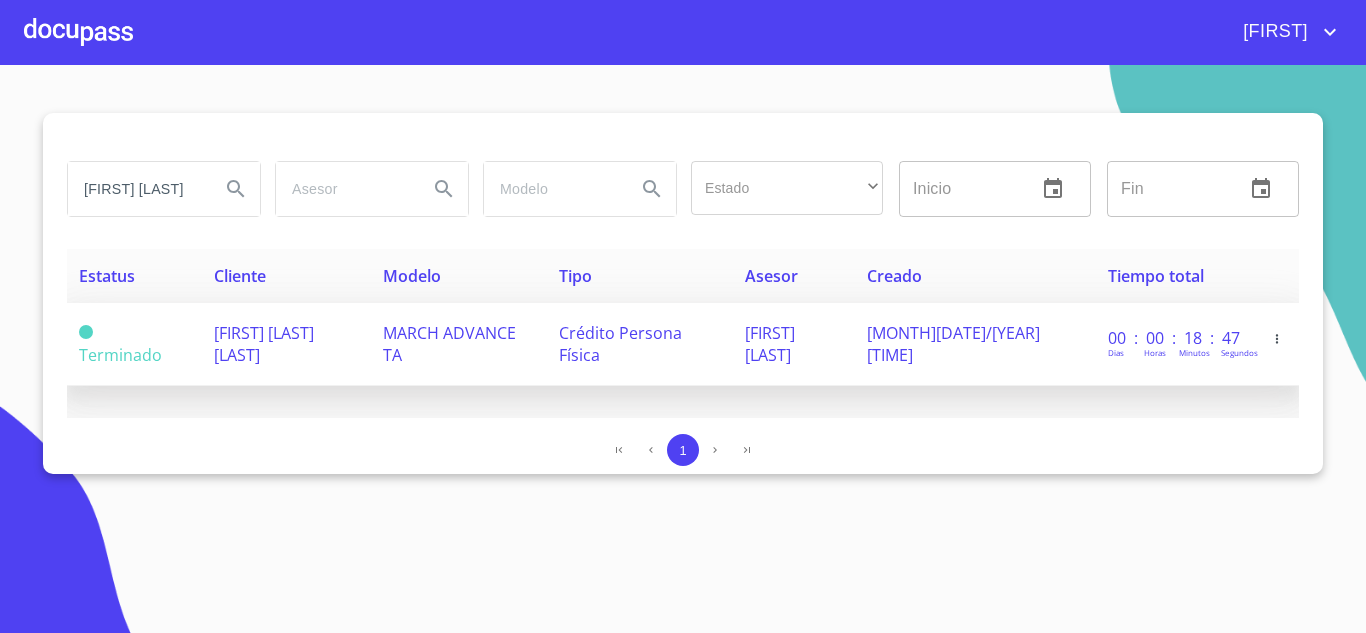 click on "[FIRST] [LAST] [LAST]" at bounding box center [264, 344] 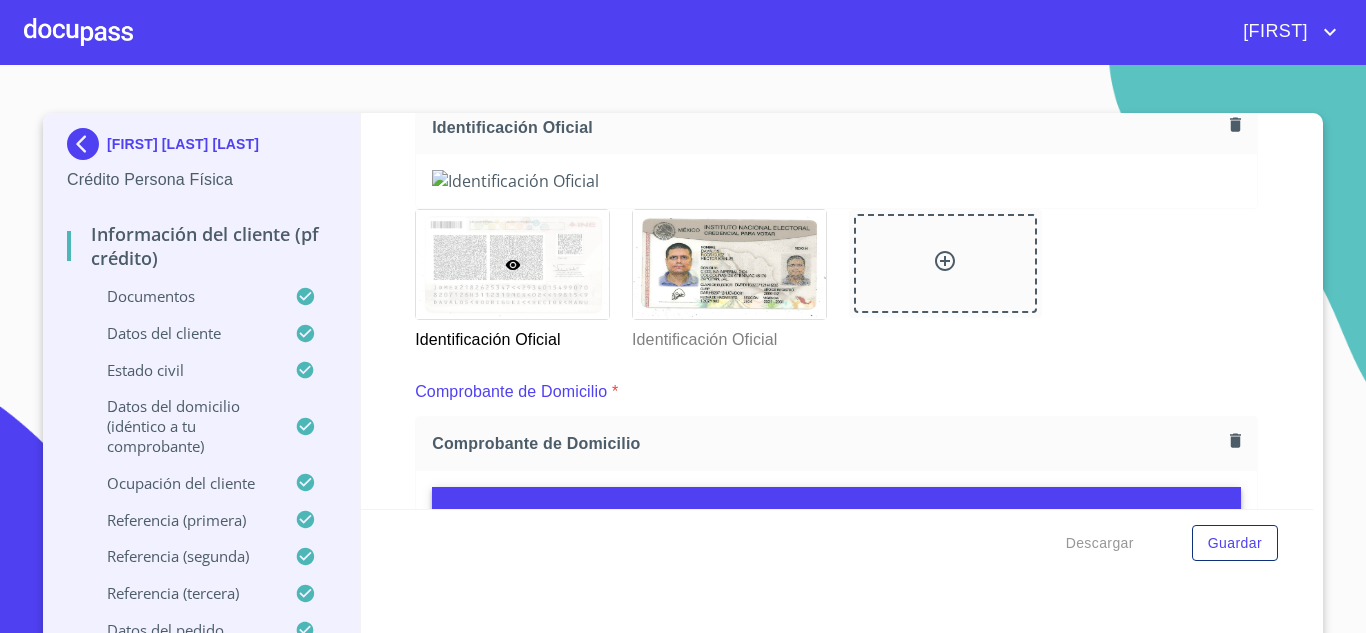 scroll, scrollTop: 0, scrollLeft: 0, axis: both 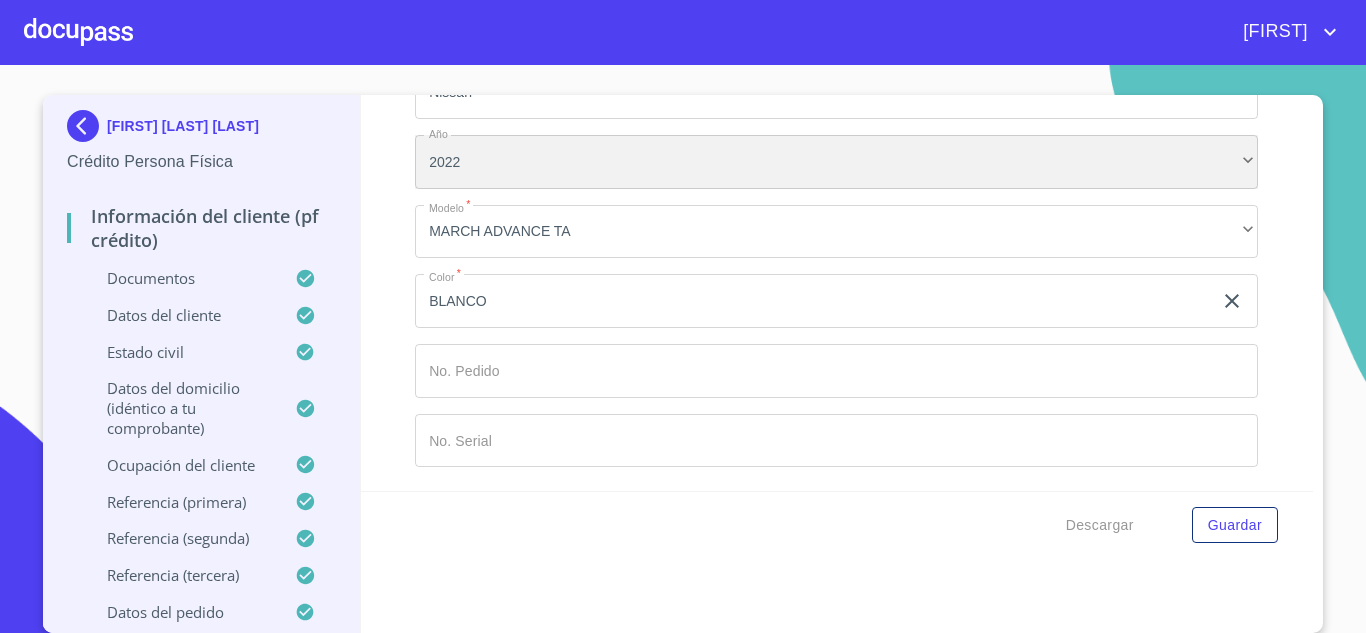 click on "2022" at bounding box center (836, 162) 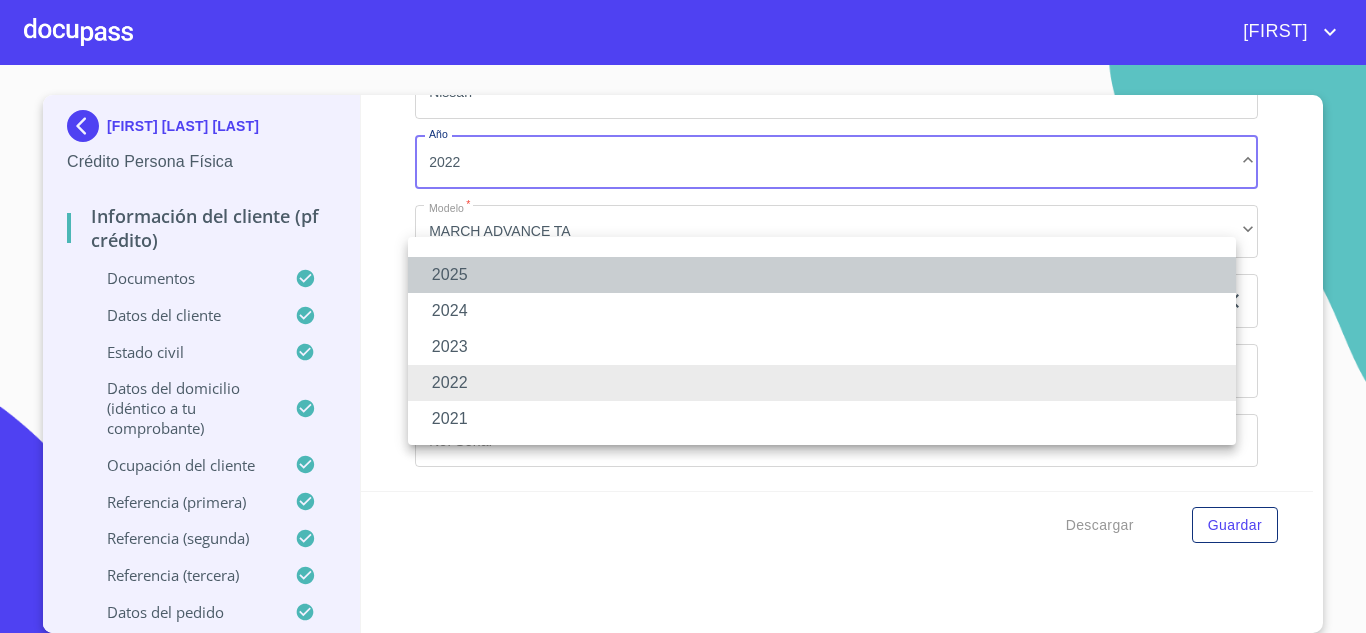 click on "2025" at bounding box center (822, 275) 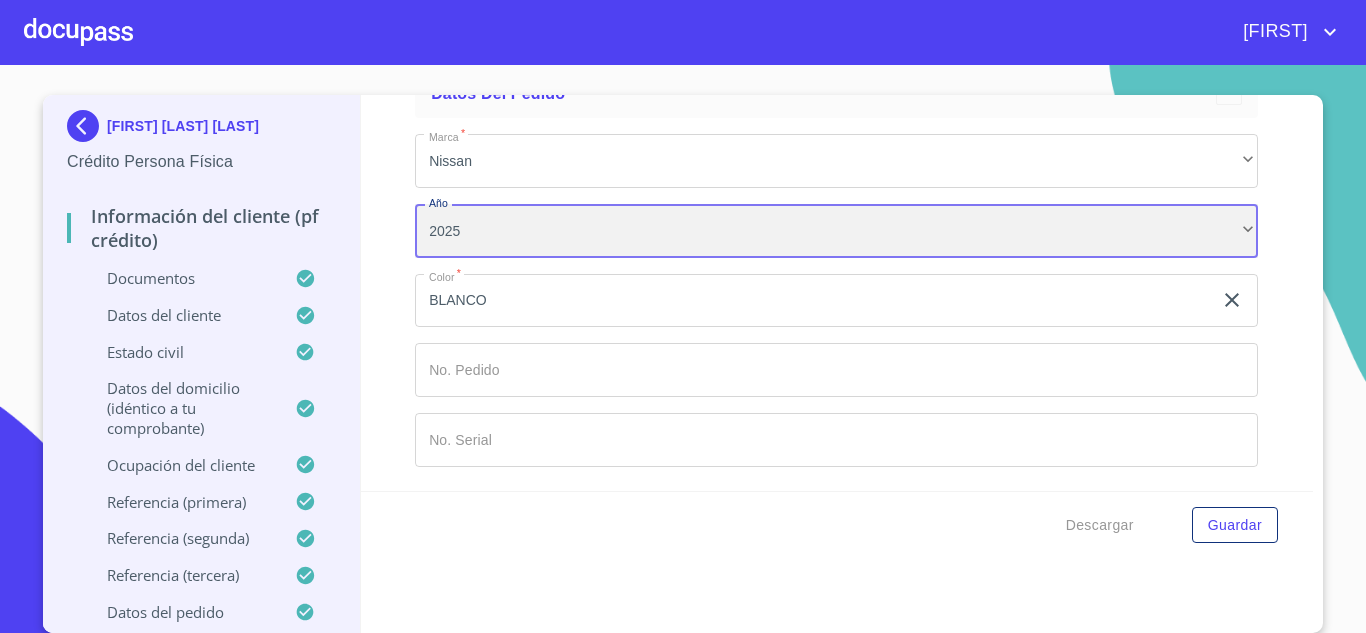 scroll, scrollTop: 11253, scrollLeft: 0, axis: vertical 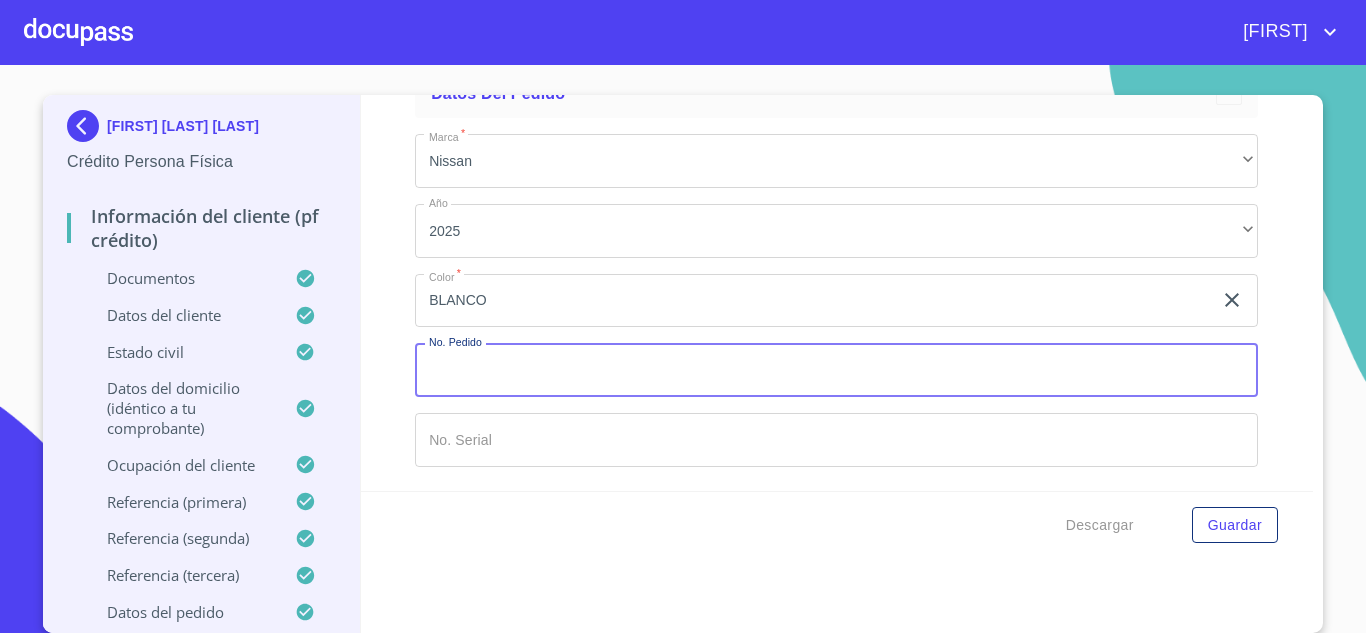 click on "Documento de identificación.   *" at bounding box center [836, 370] 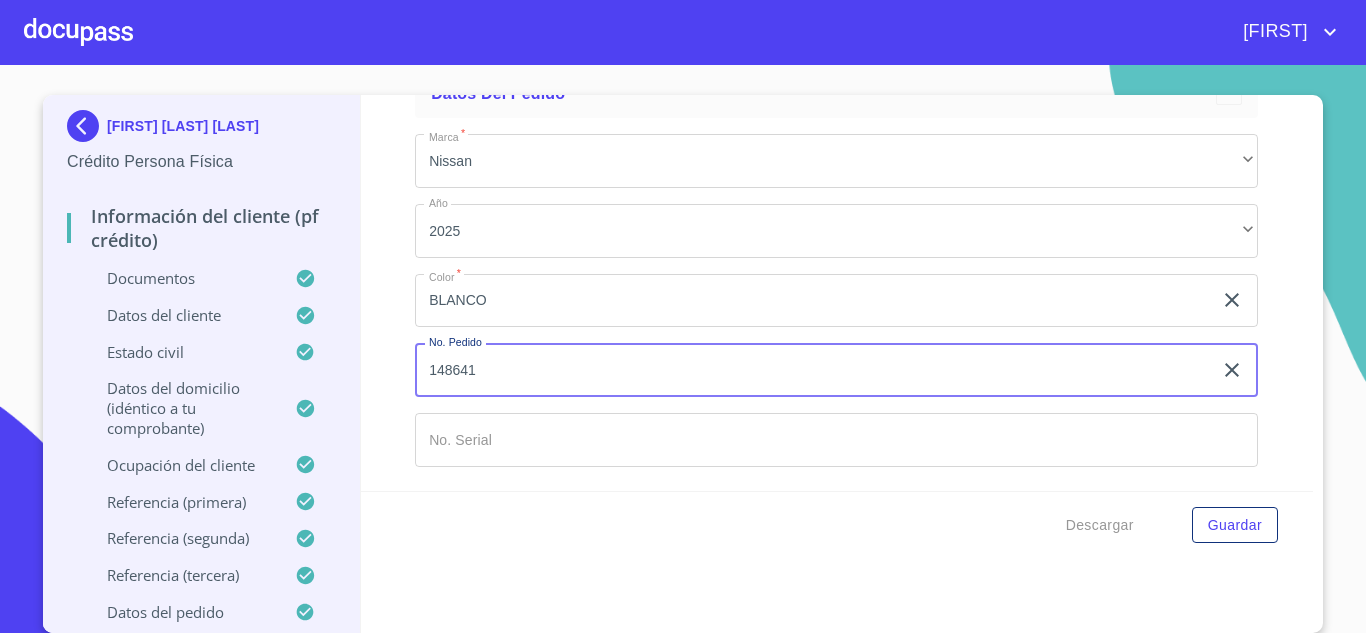 type on "148641" 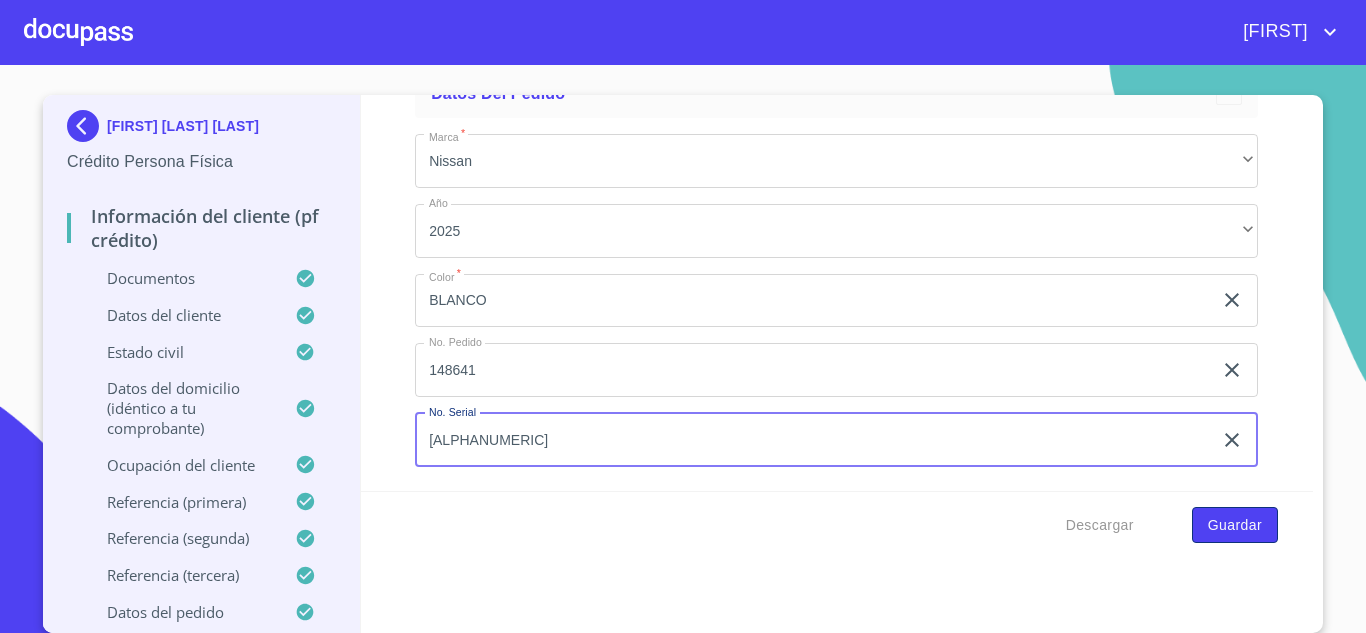 type on "[ALPHANUMERIC]" 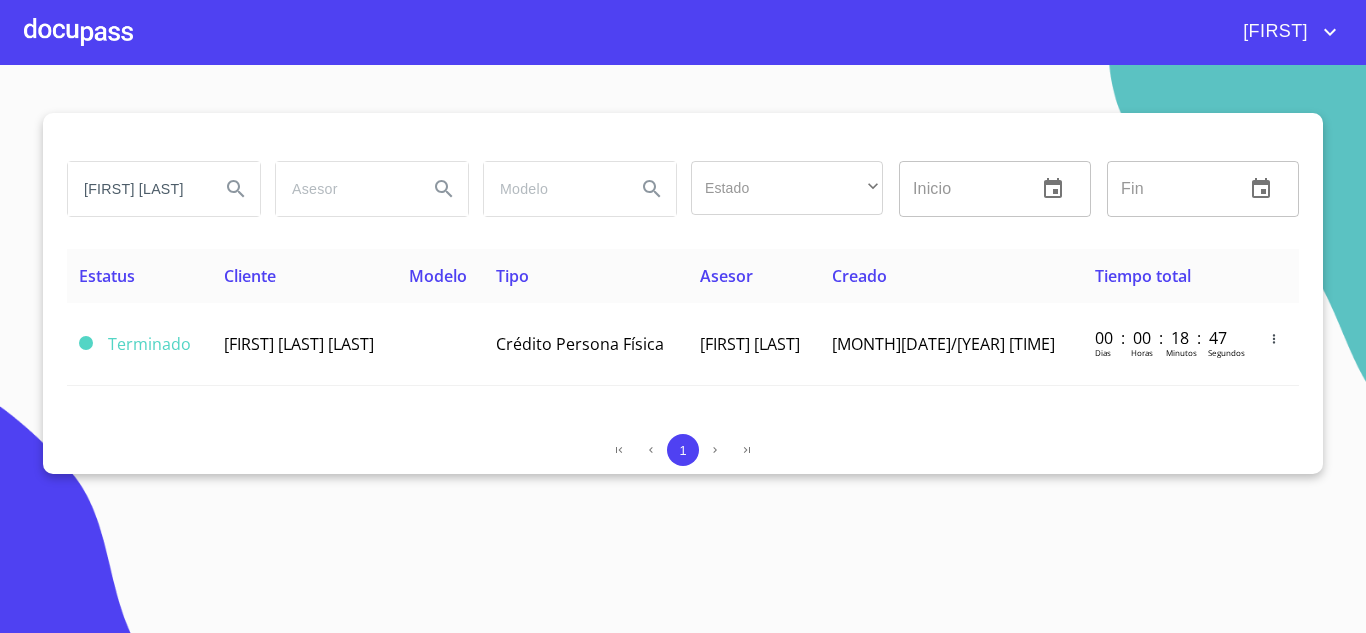 click 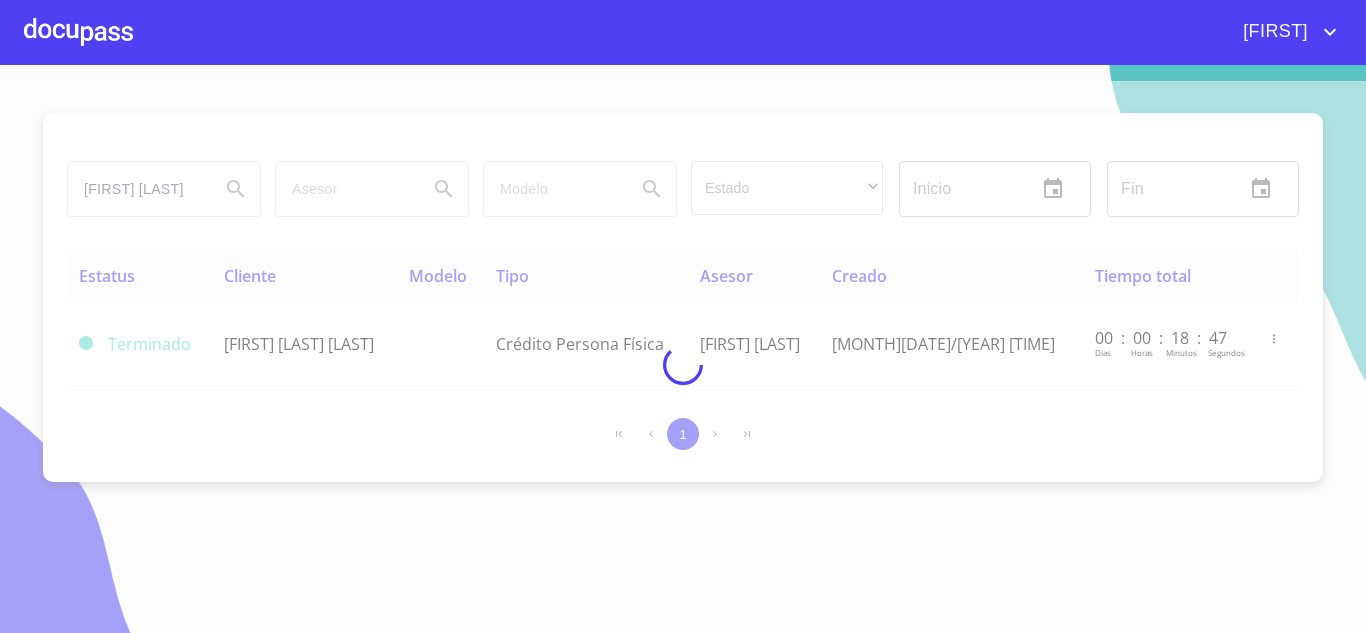 click at bounding box center [78, 32] 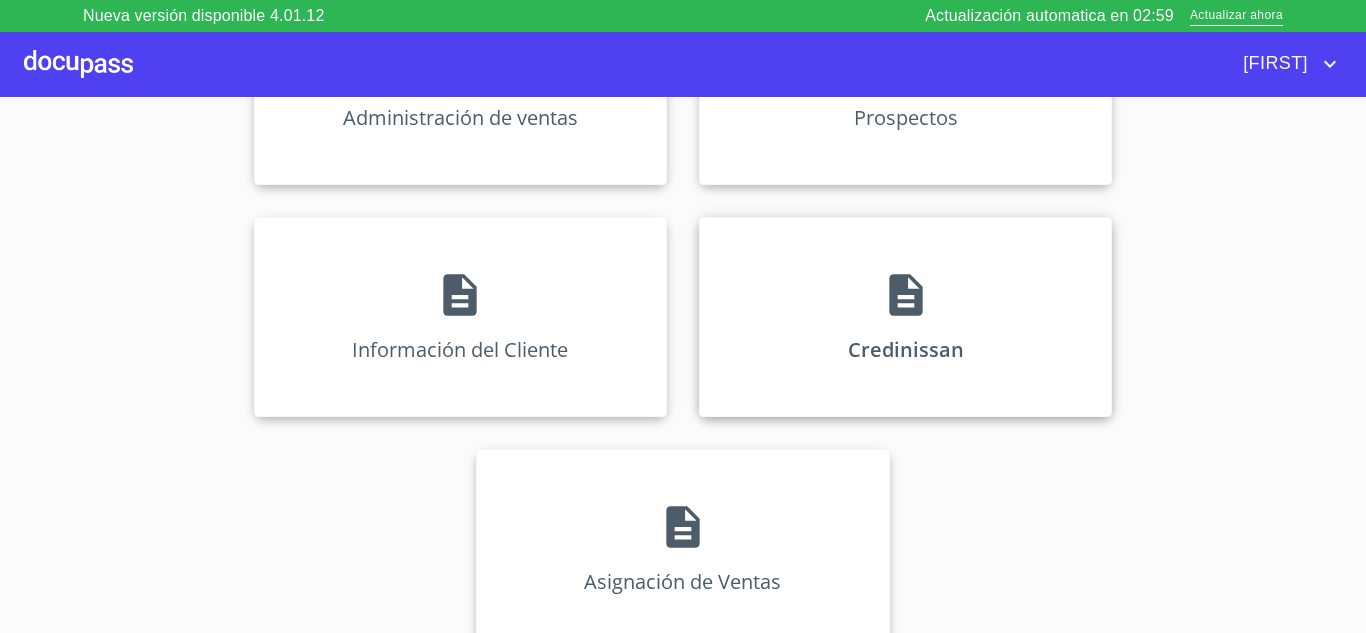 scroll, scrollTop: 372, scrollLeft: 0, axis: vertical 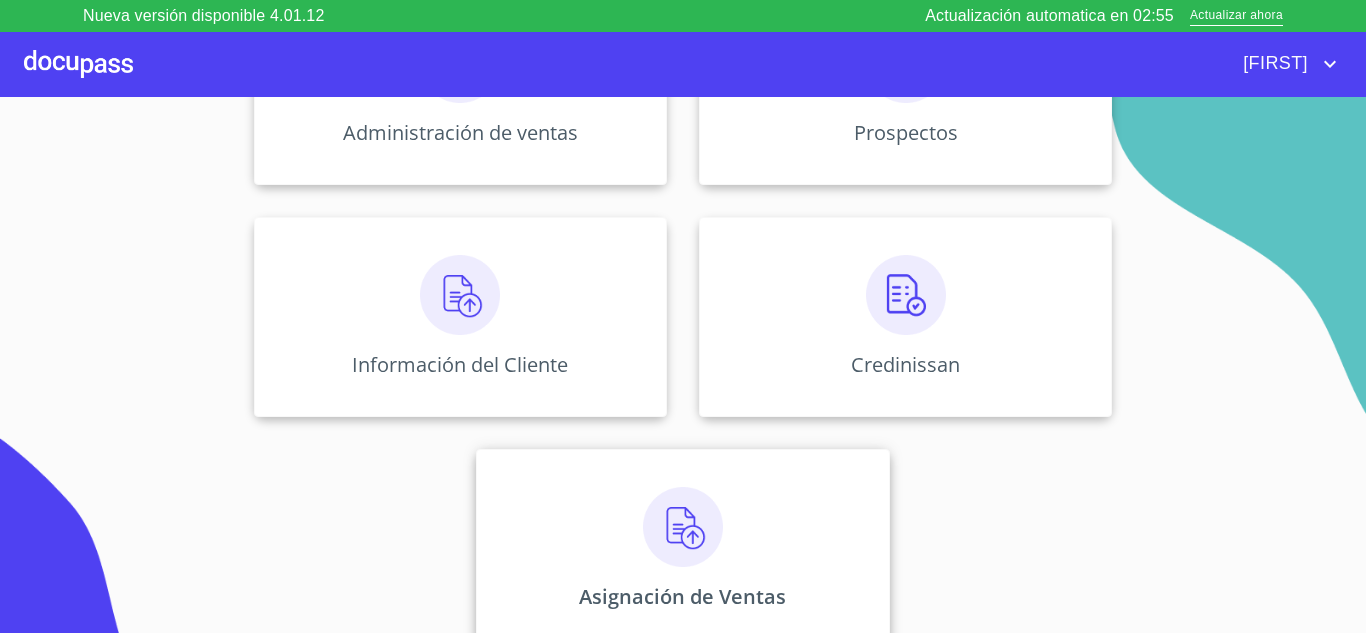 click at bounding box center (683, 527) 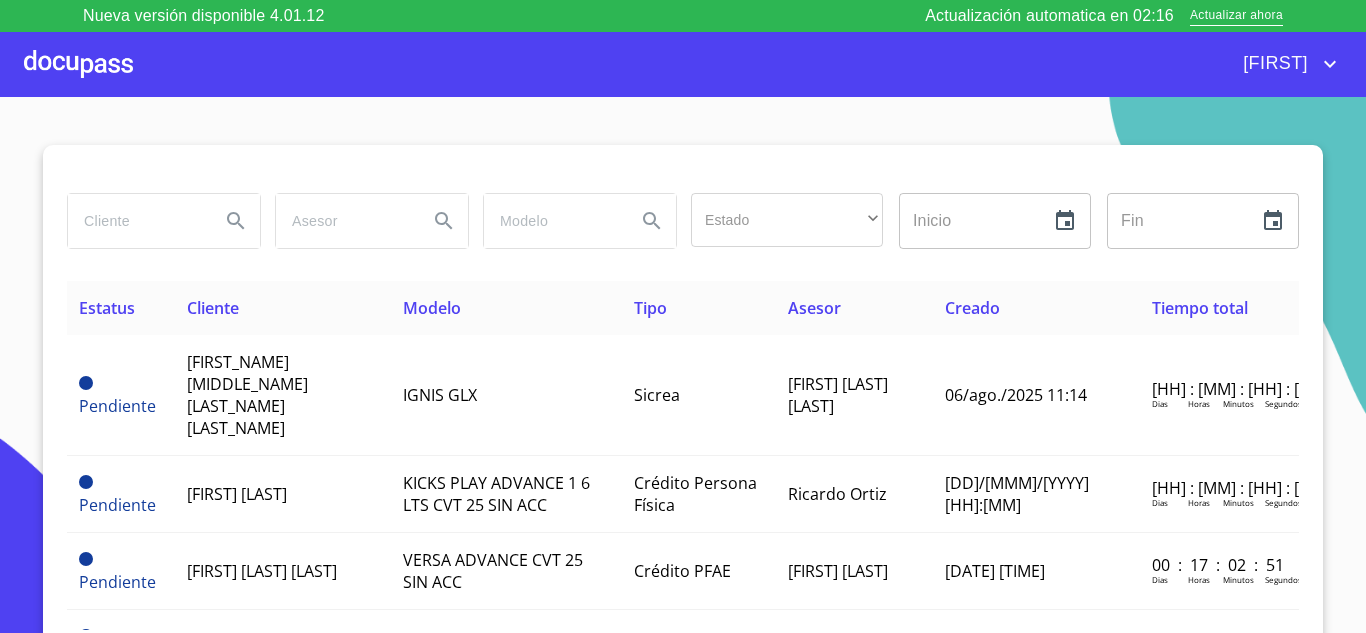 click at bounding box center (136, 221) 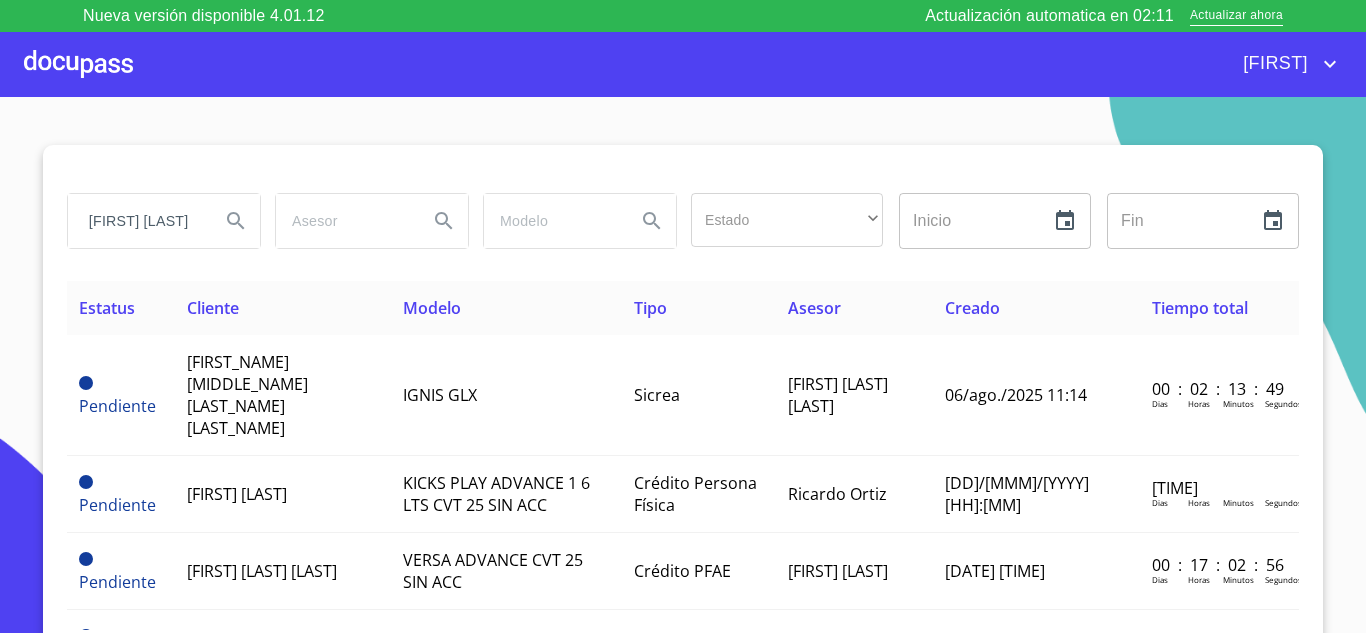 scroll, scrollTop: 0, scrollLeft: 92, axis: horizontal 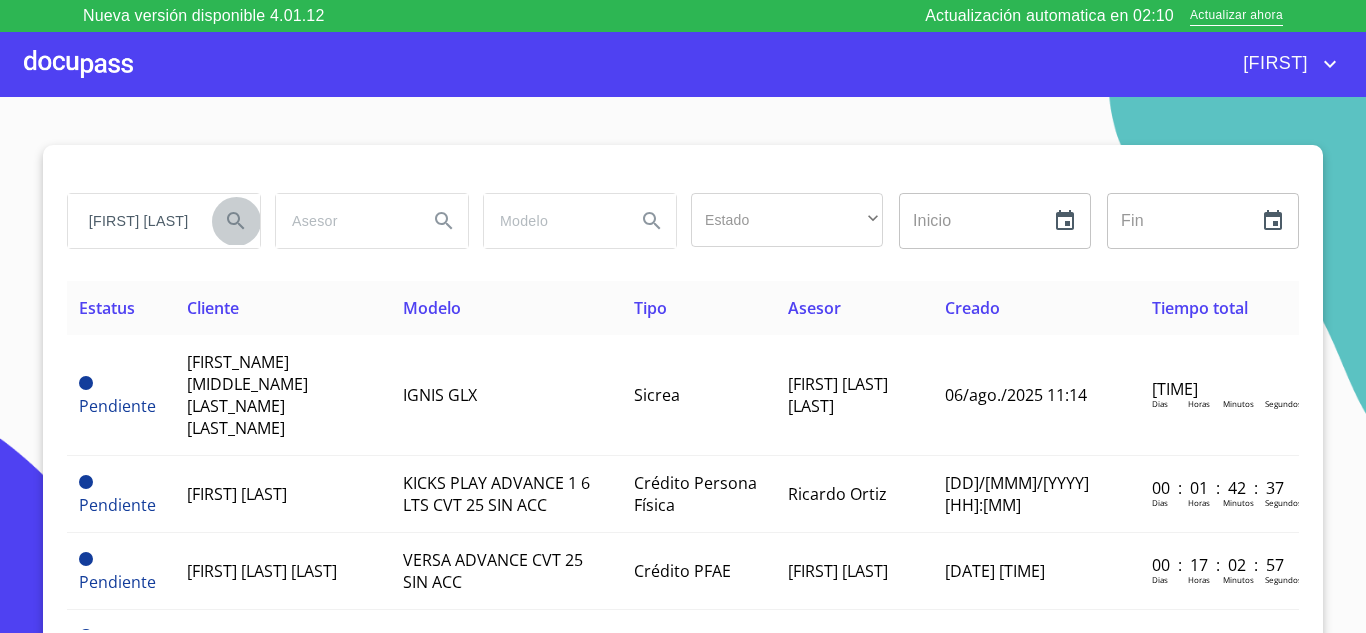 click at bounding box center [236, 221] 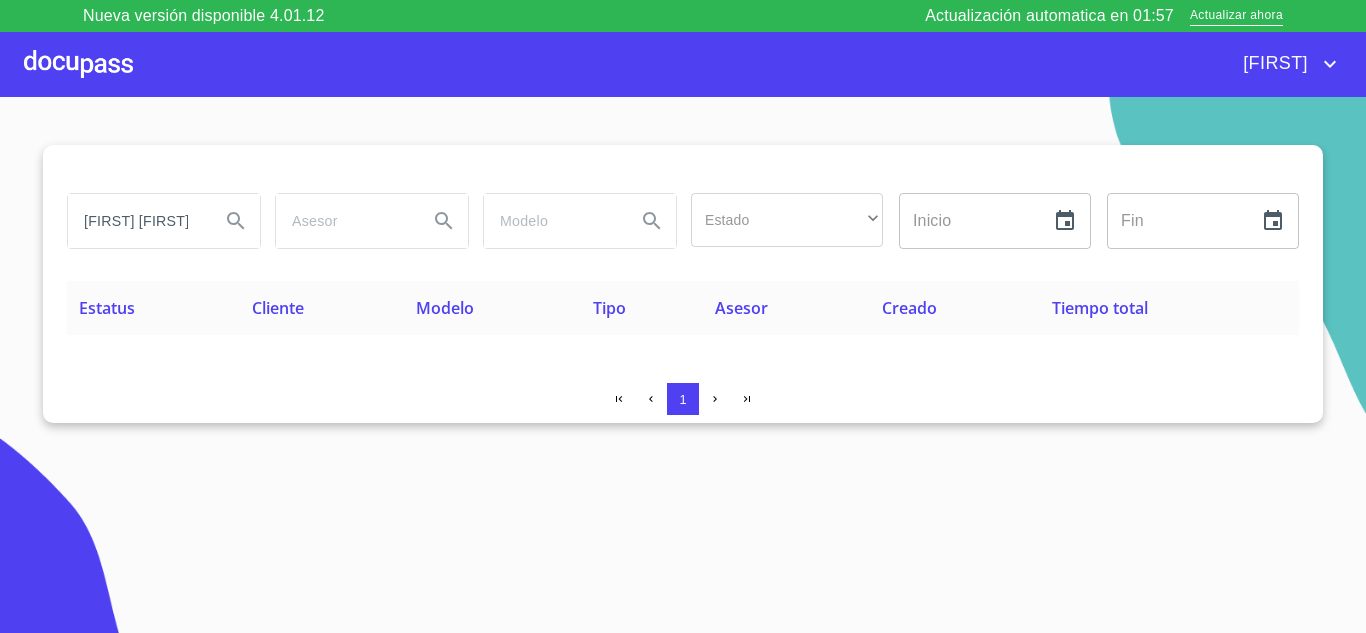 click on "[FIRST] [FIRST] [LAST]" at bounding box center [136, 221] 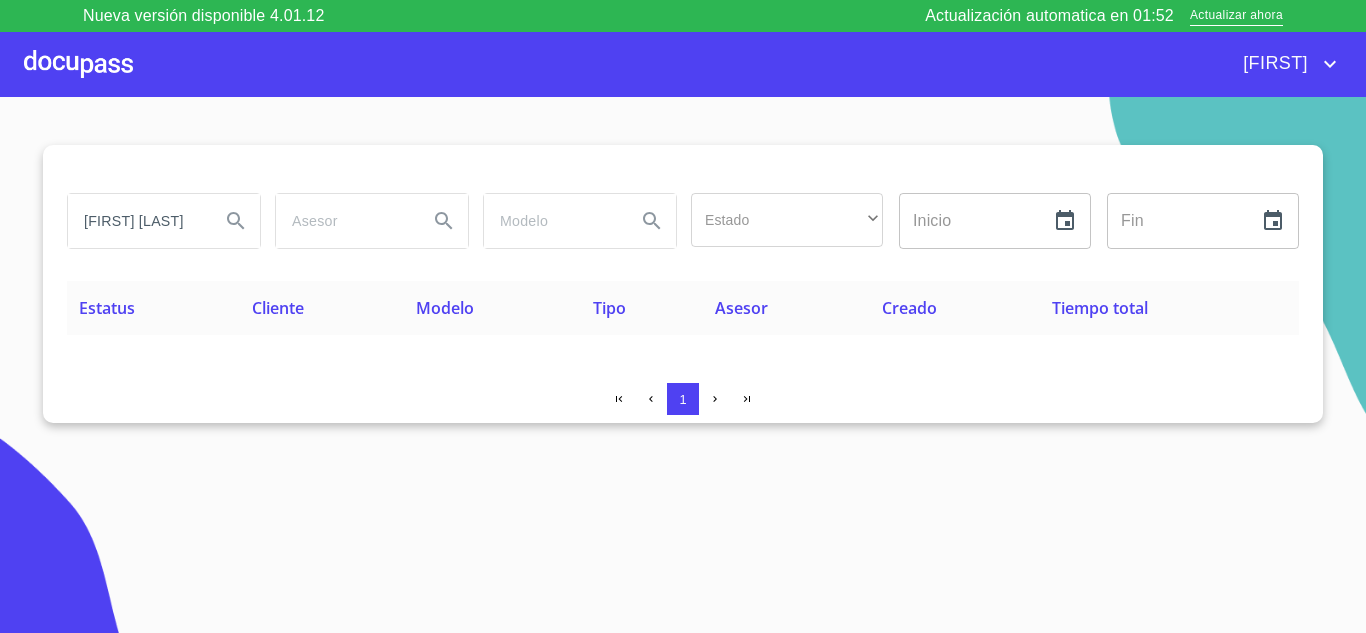 scroll, scrollTop: 0, scrollLeft: 22, axis: horizontal 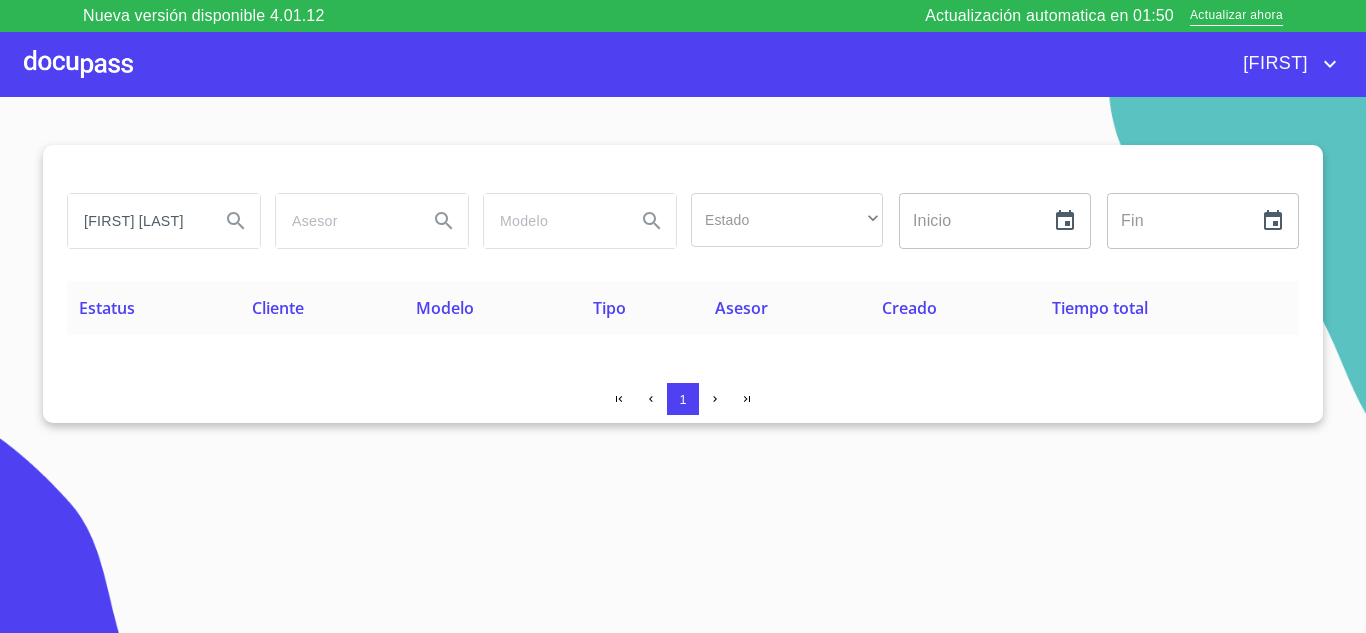 type on "[FIRST] [LAST]" 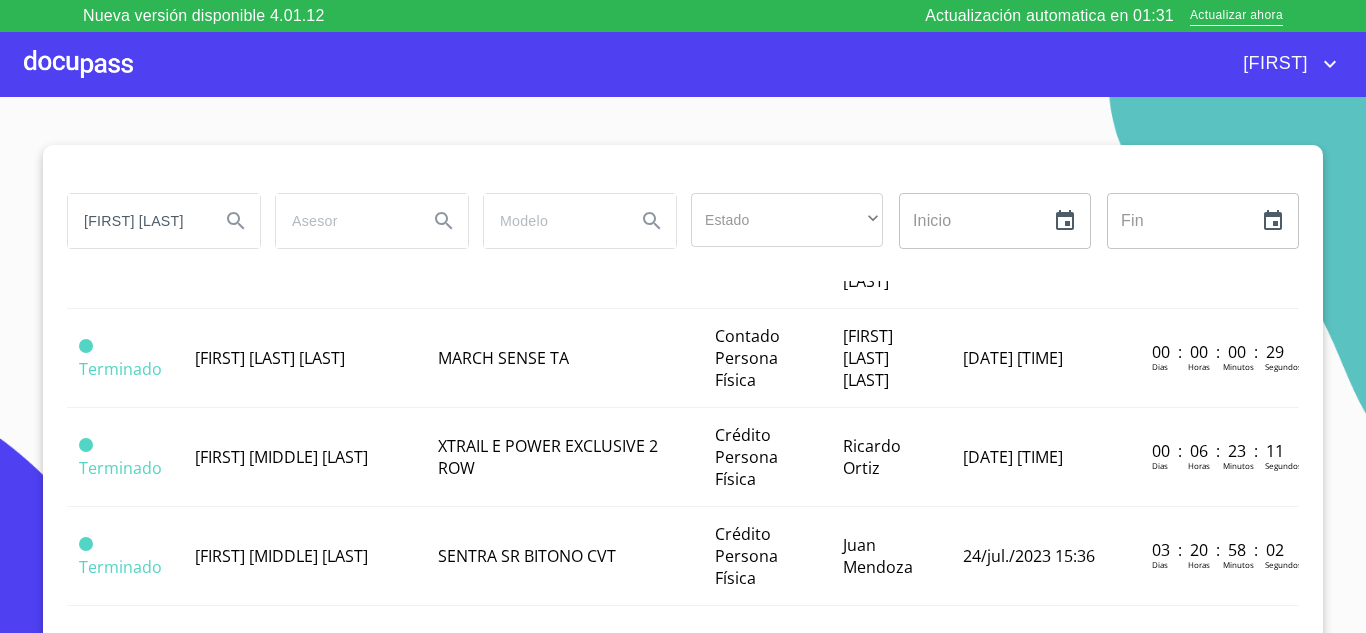 scroll, scrollTop: 445, scrollLeft: 0, axis: vertical 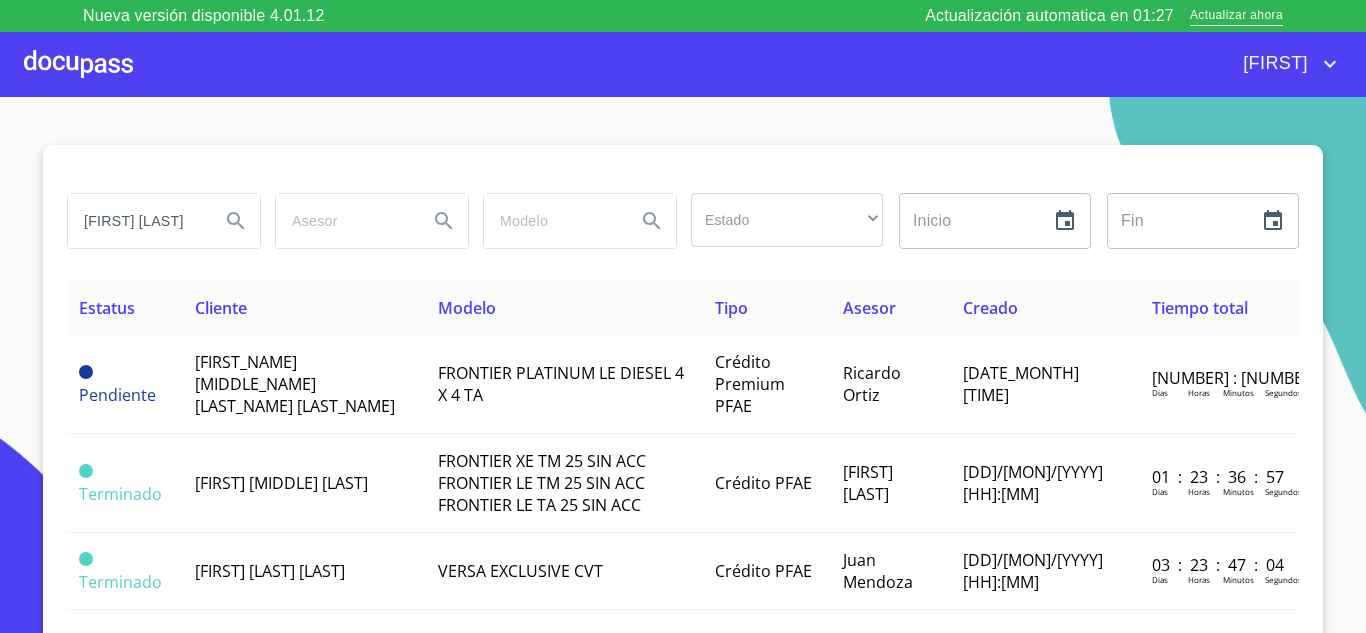 click at bounding box center [78, 64] 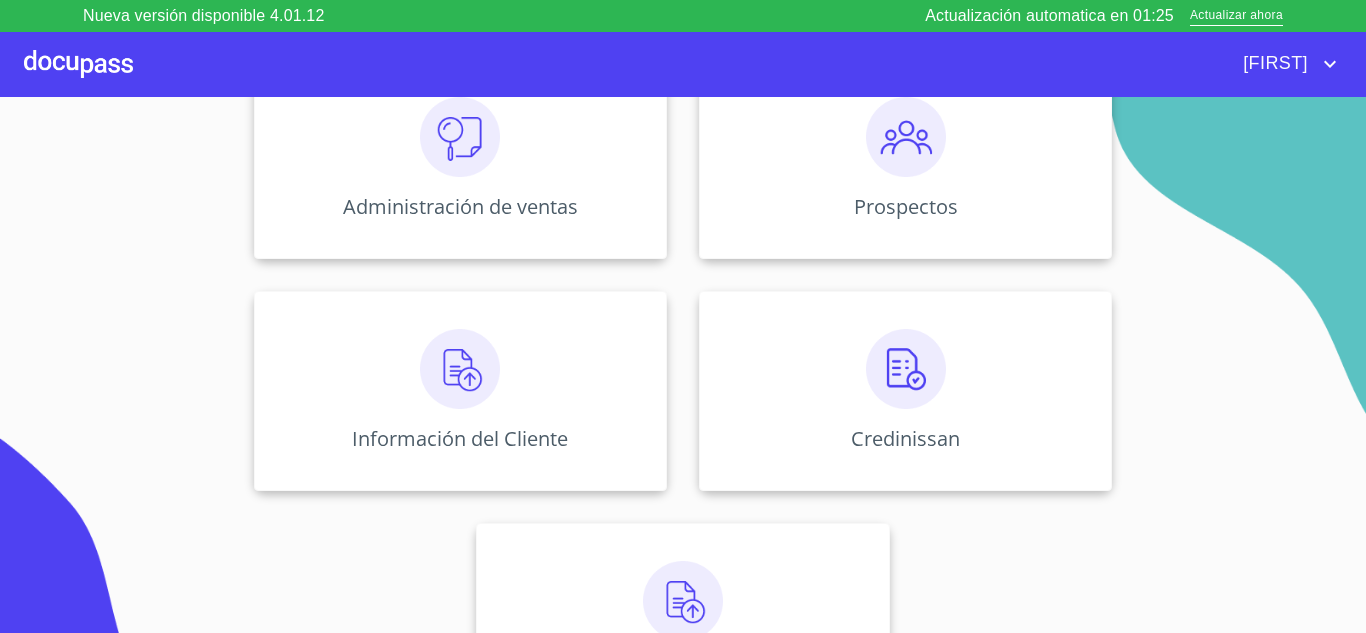scroll, scrollTop: 300, scrollLeft: 0, axis: vertical 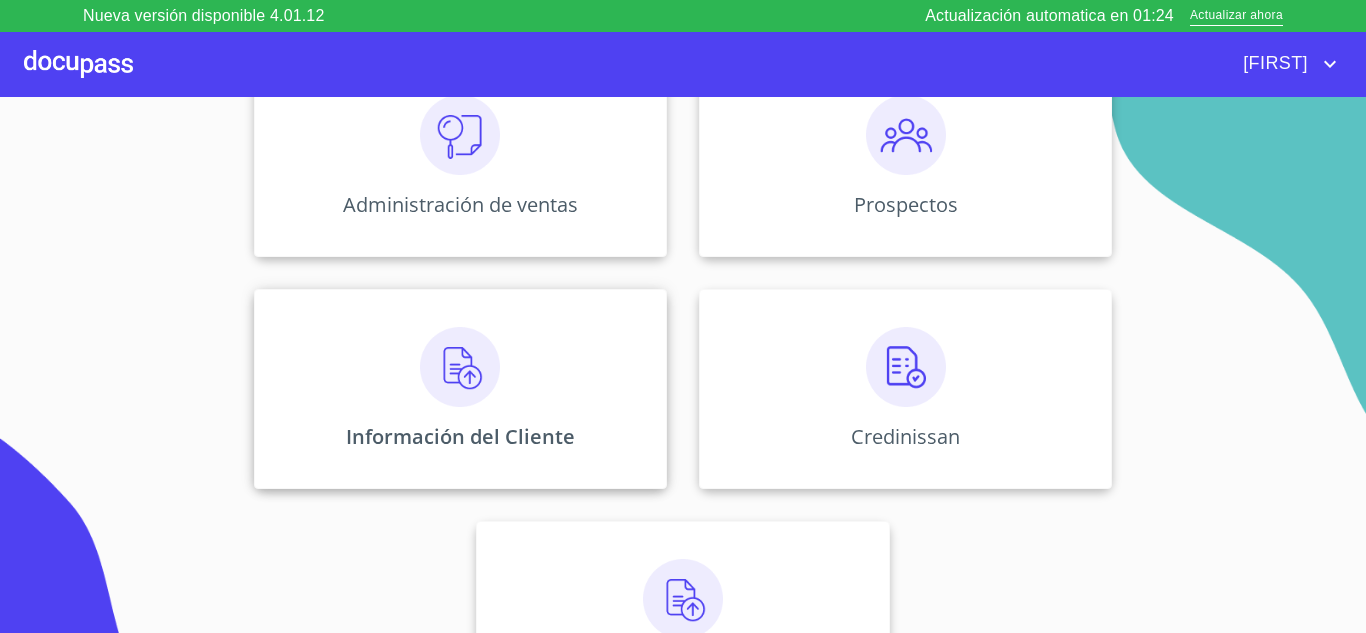 click at bounding box center [460, 367] 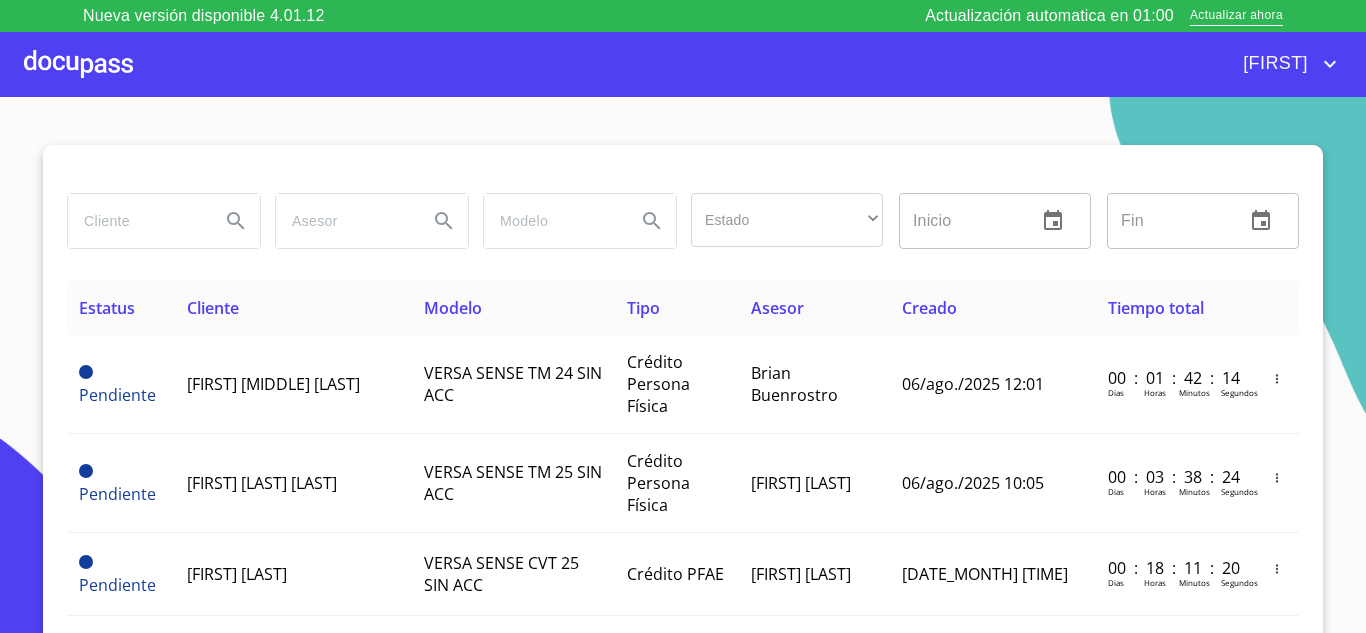 click at bounding box center [136, 221] 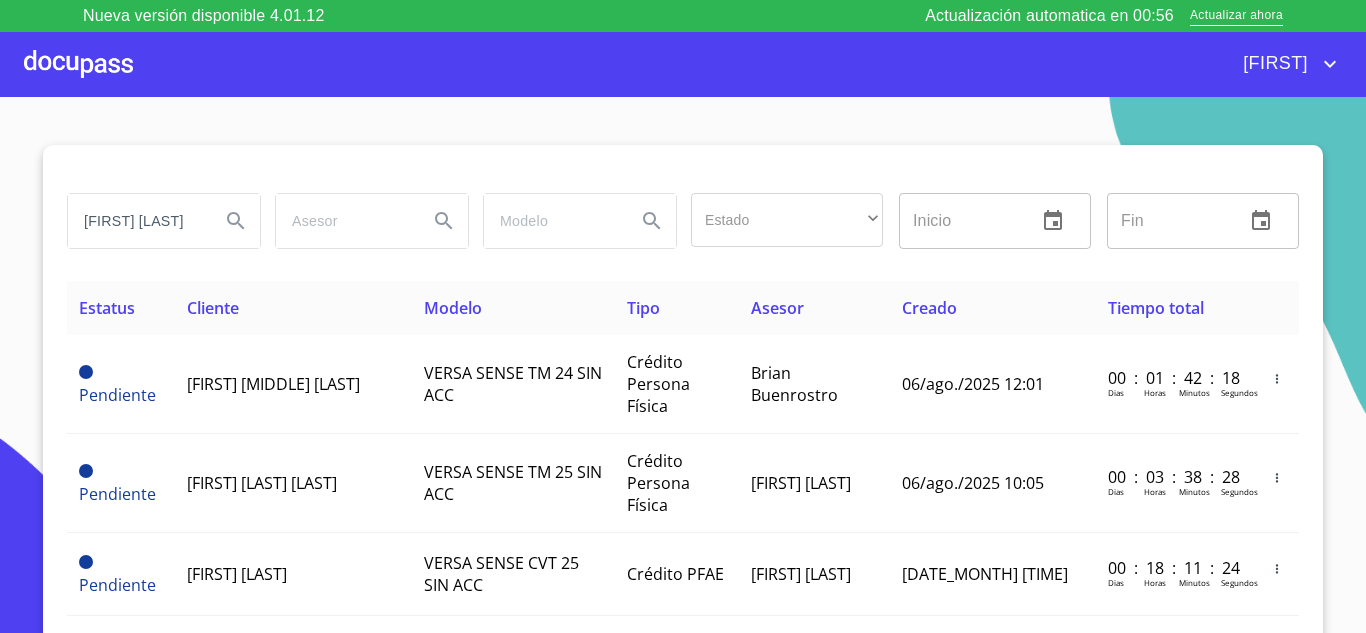 scroll, scrollTop: 0, scrollLeft: 26, axis: horizontal 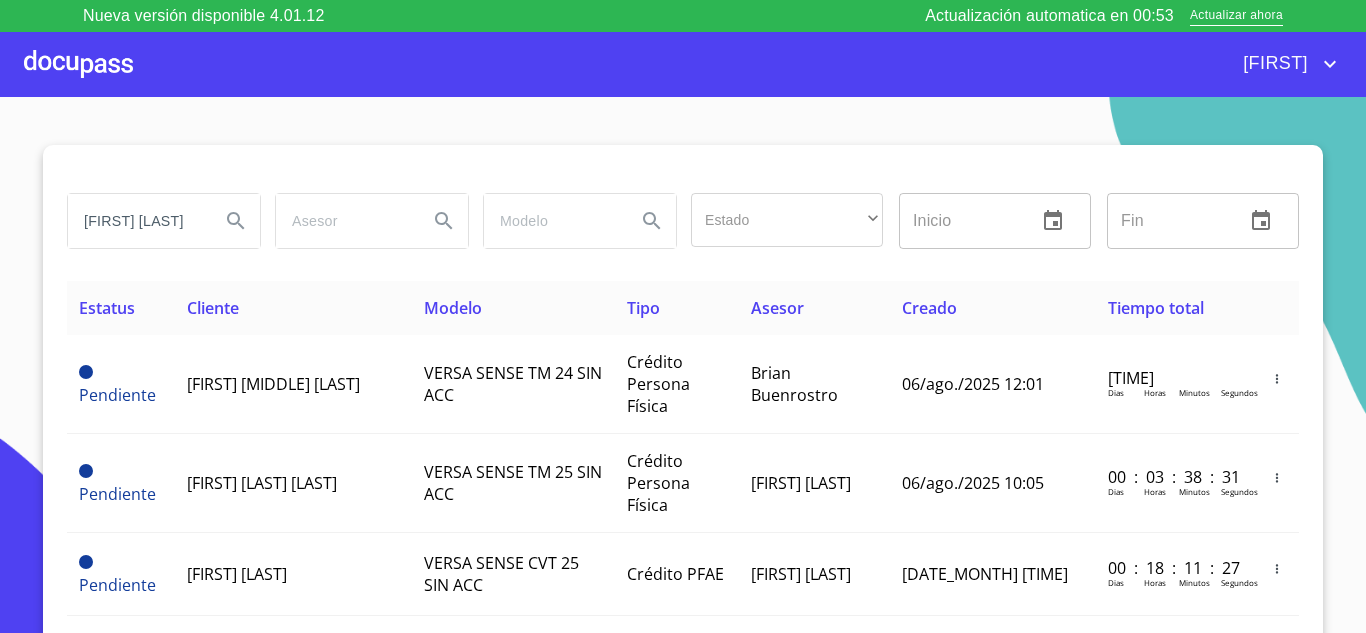click at bounding box center (236, 221) 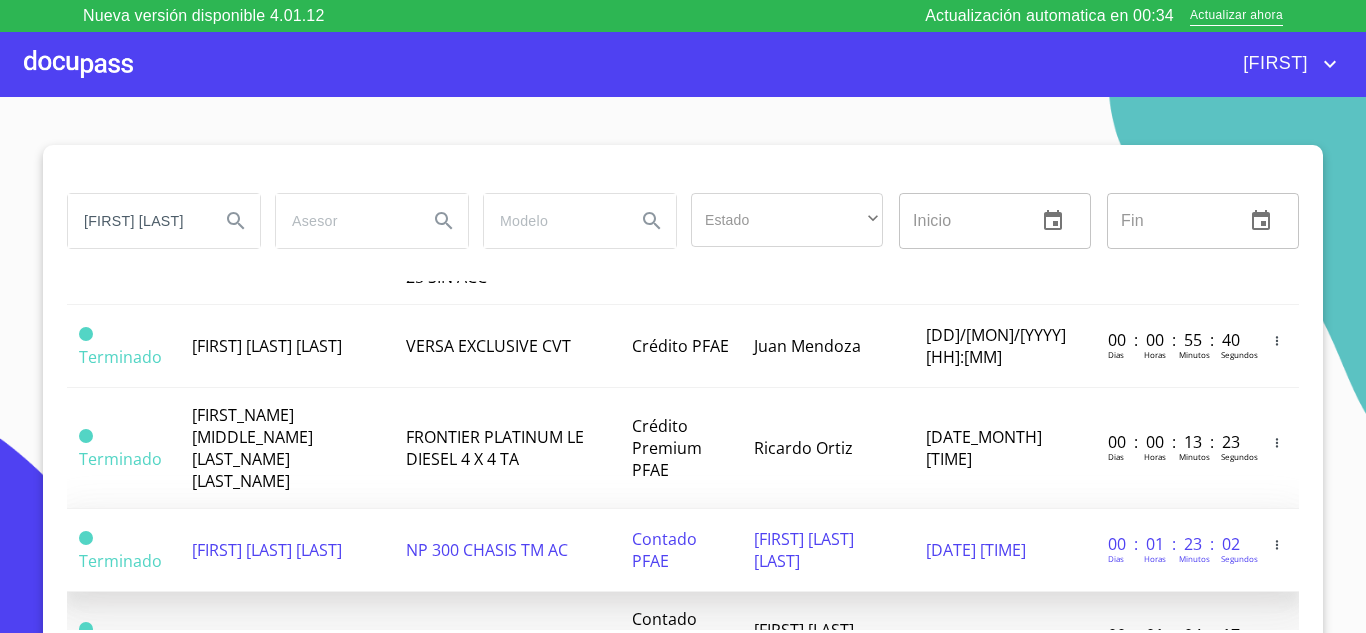 scroll, scrollTop: 200, scrollLeft: 0, axis: vertical 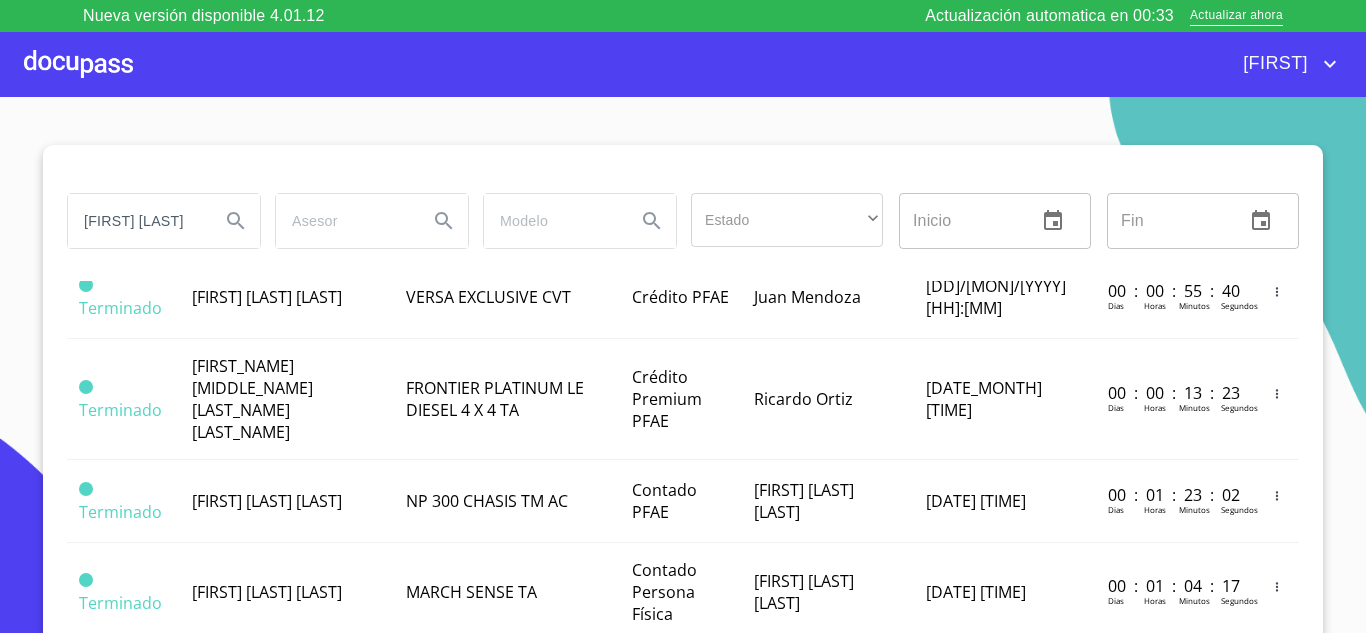 click on "[FIRST] [LAST]" at bounding box center [136, 221] 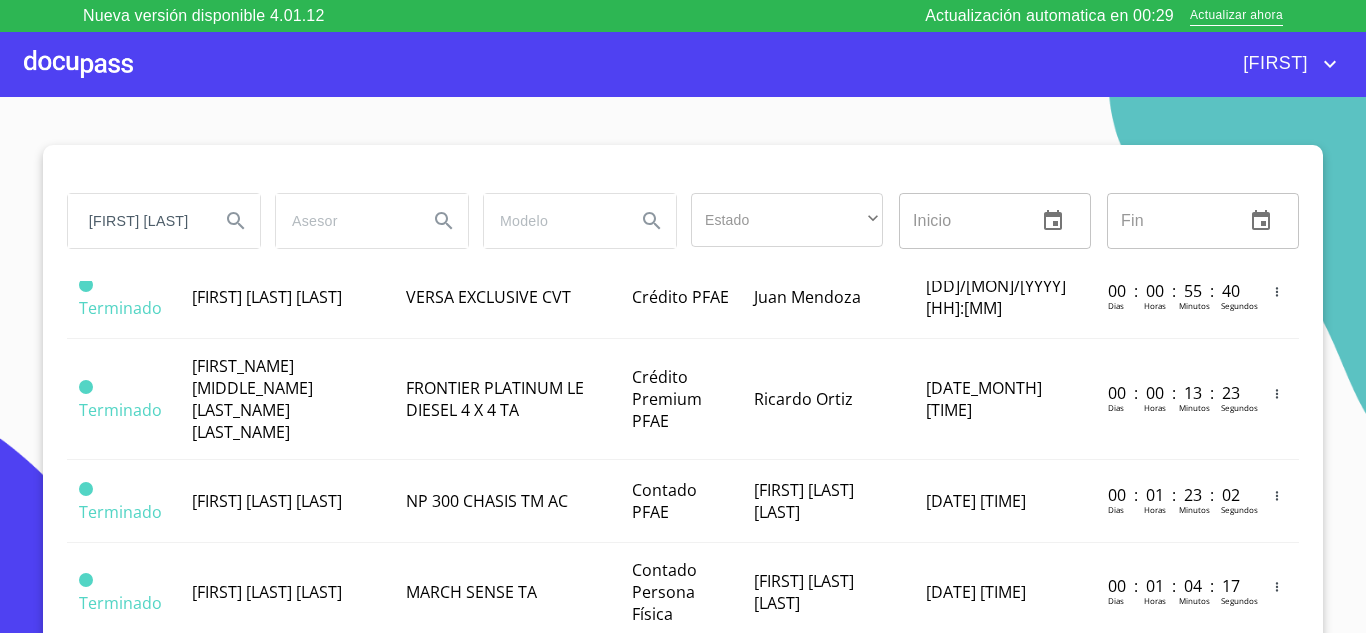 scroll, scrollTop: 0, scrollLeft: 92, axis: horizontal 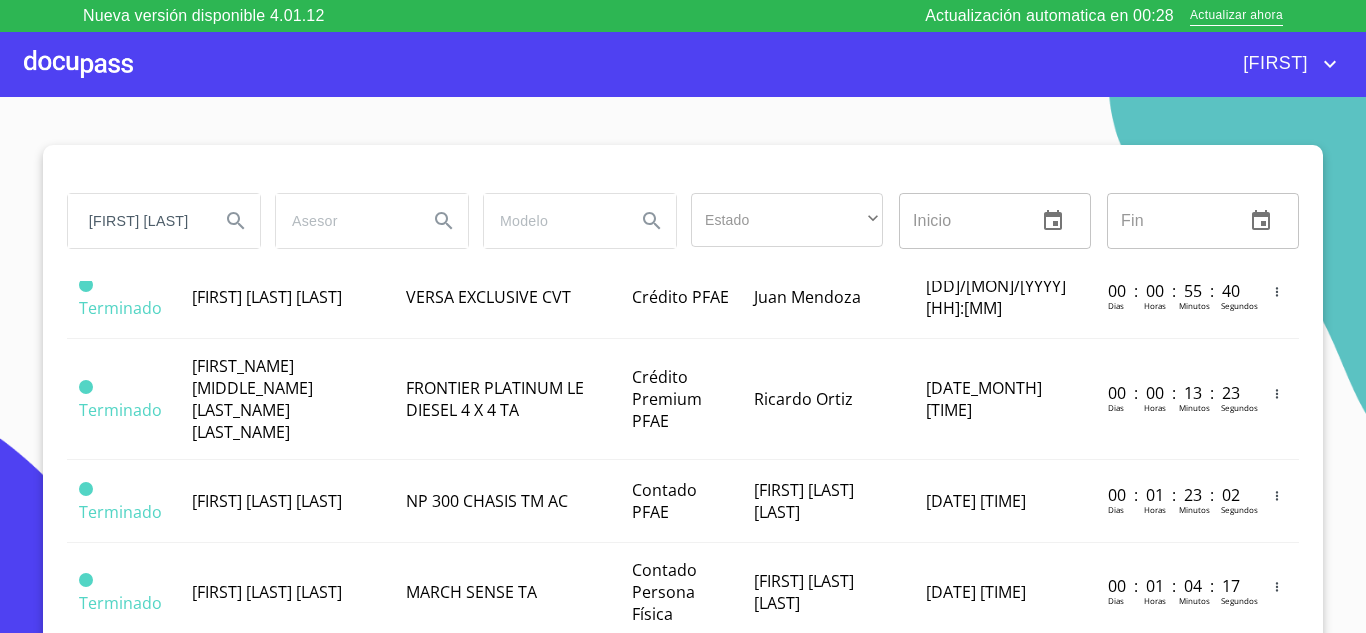 type on "[FIRST] [FIRST] [LAST]" 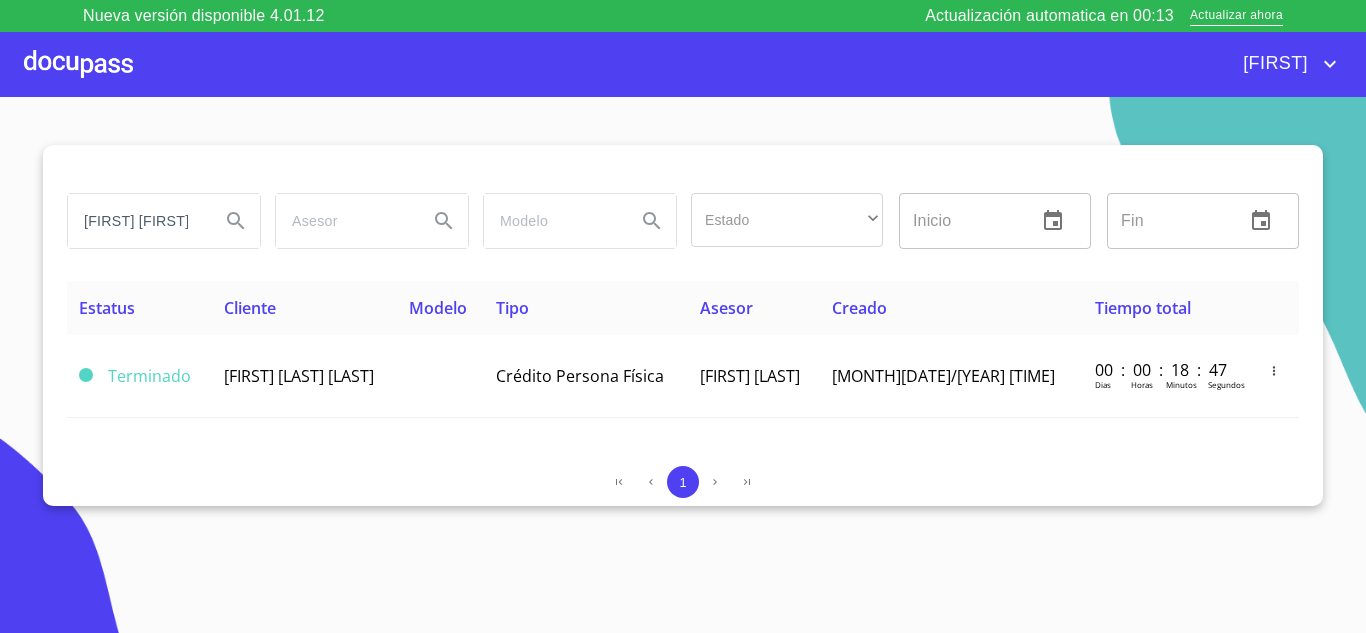 scroll, scrollTop: 0, scrollLeft: 0, axis: both 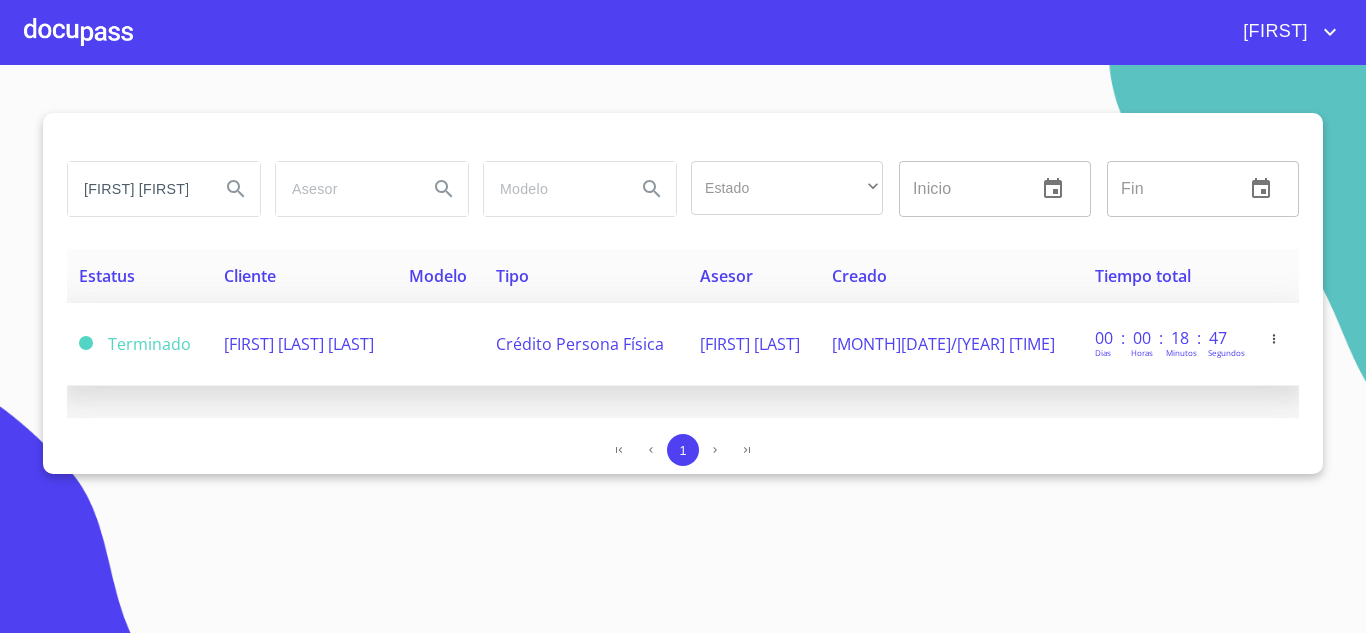 click on "[FIRST] [LAST] [LAST]" at bounding box center (304, 344) 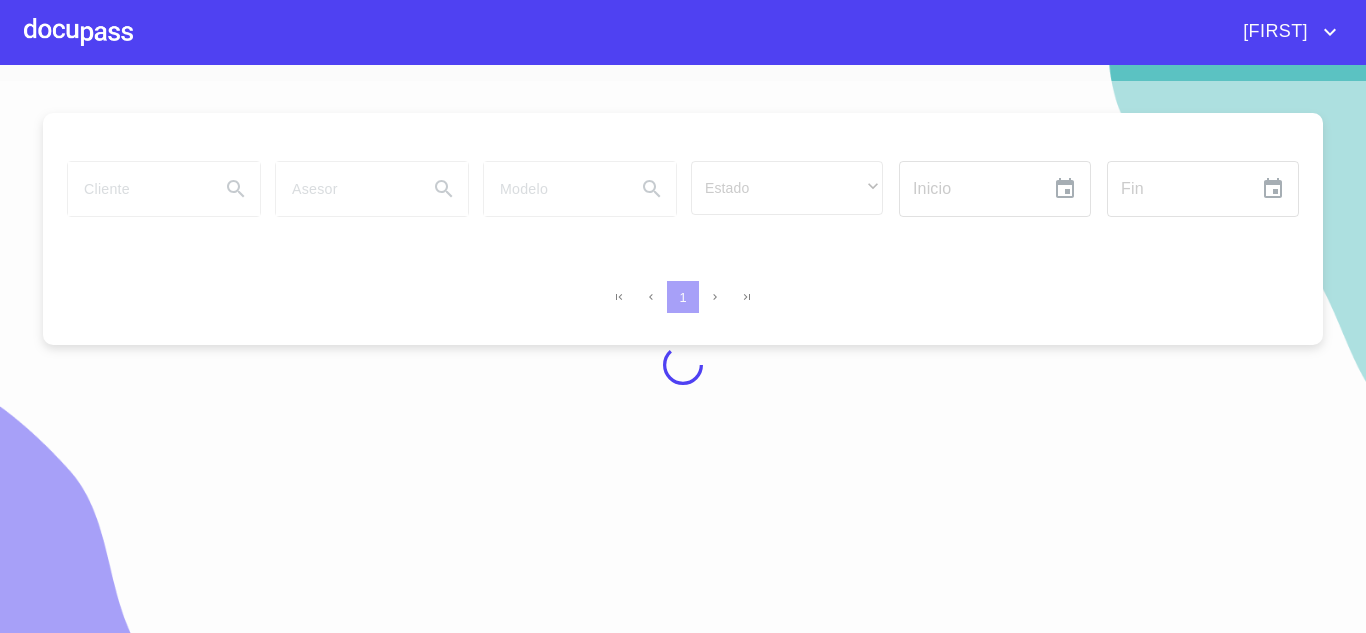 scroll, scrollTop: 0, scrollLeft: 0, axis: both 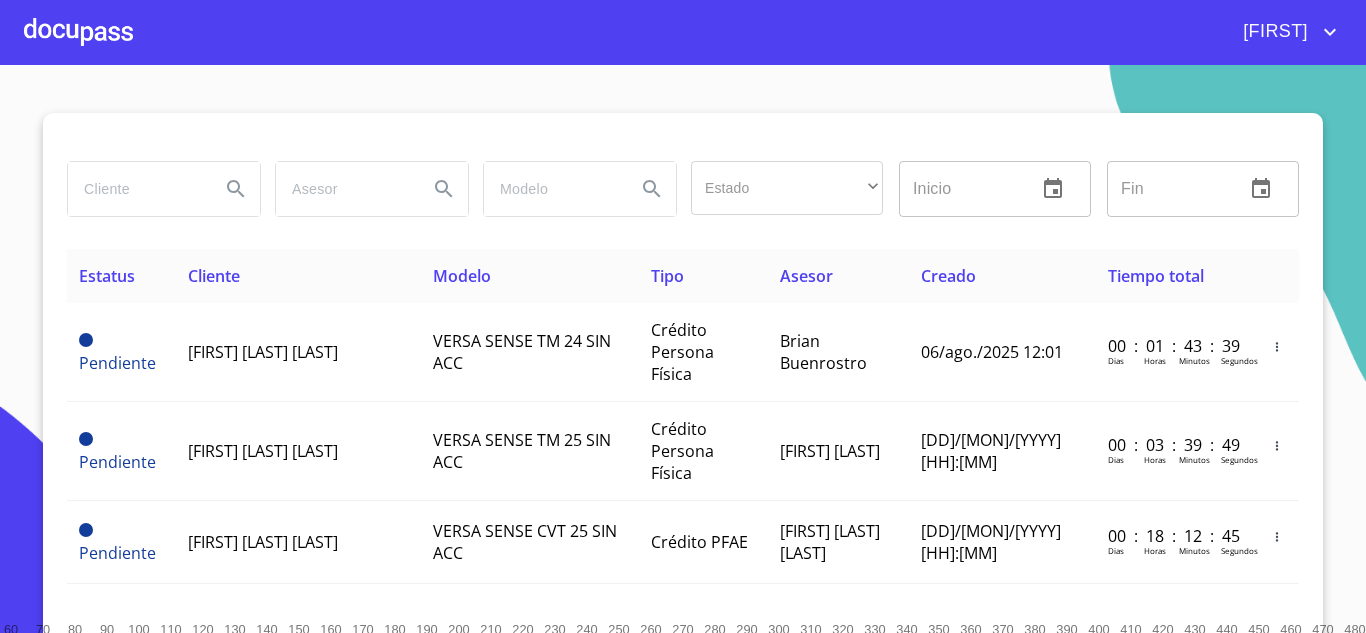 click at bounding box center [78, 32] 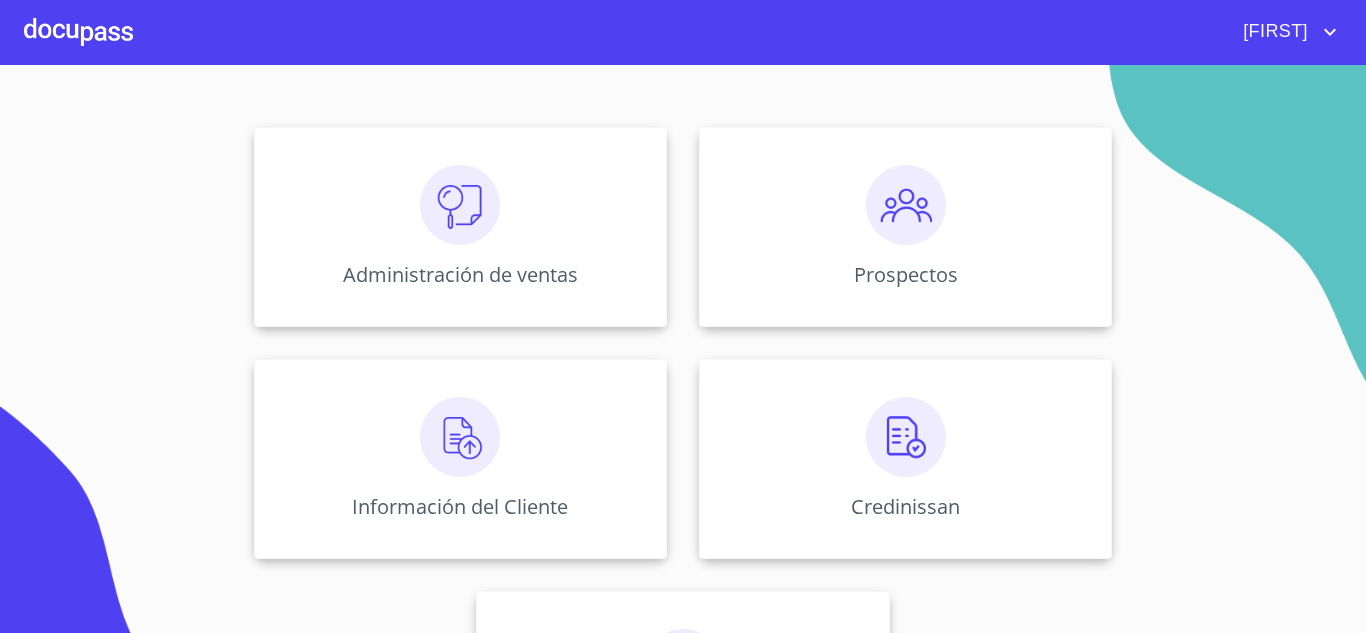 scroll, scrollTop: 200, scrollLeft: 0, axis: vertical 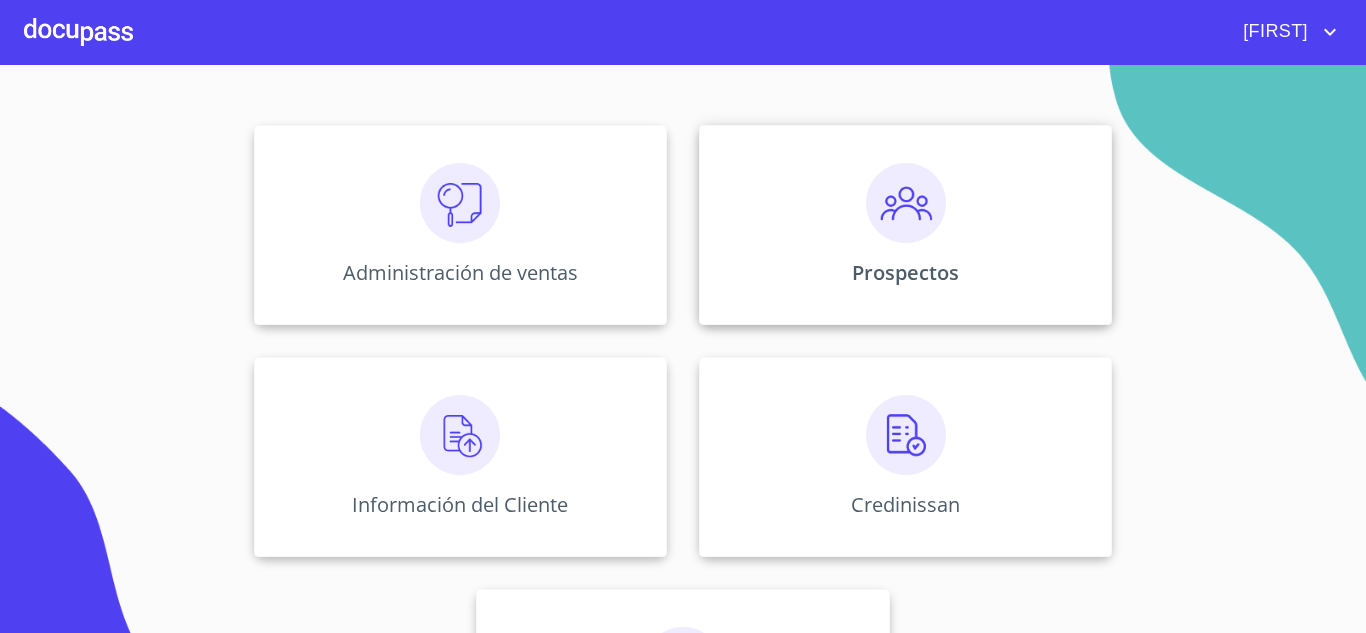 click on "Prospectos" at bounding box center [905, 225] 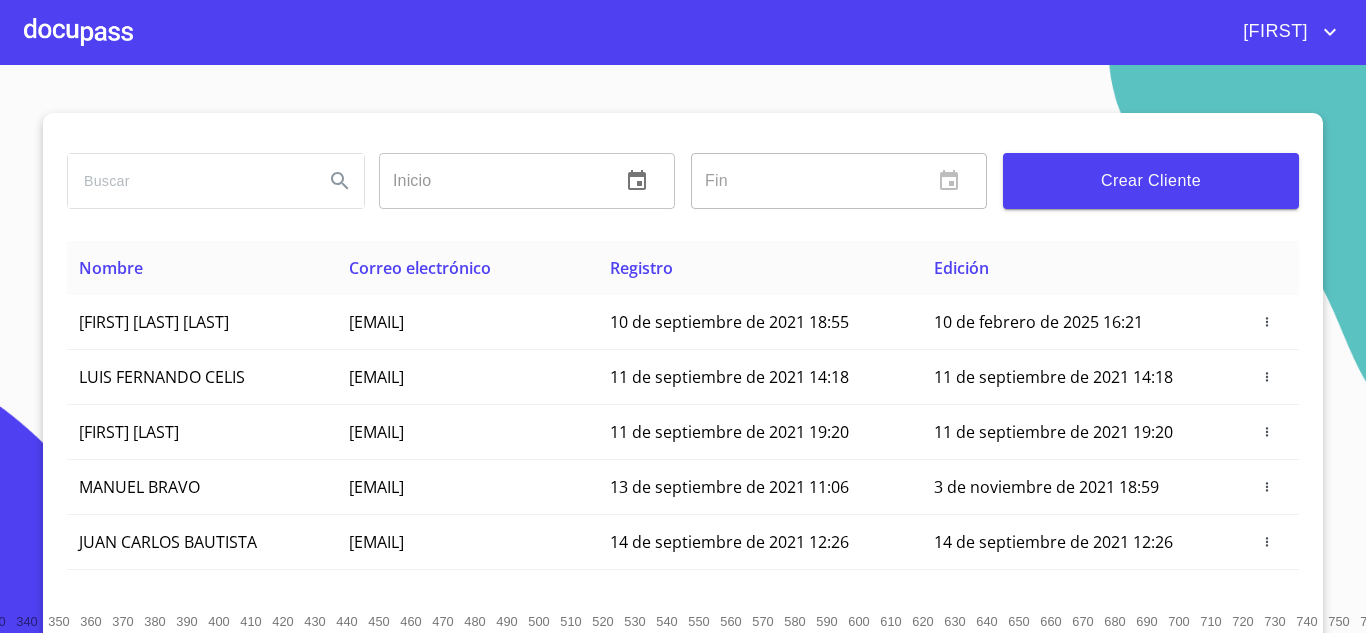 click at bounding box center (188, 181) 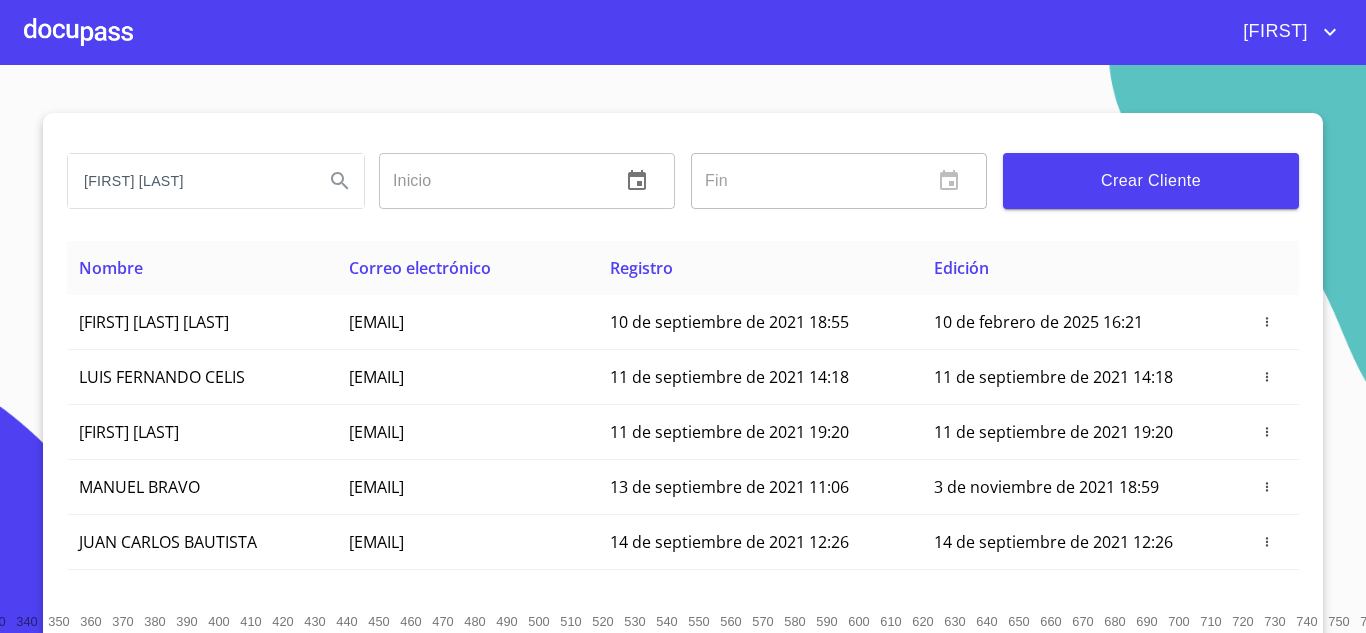 type on "[FIRST] [FIRST] [LAST]" 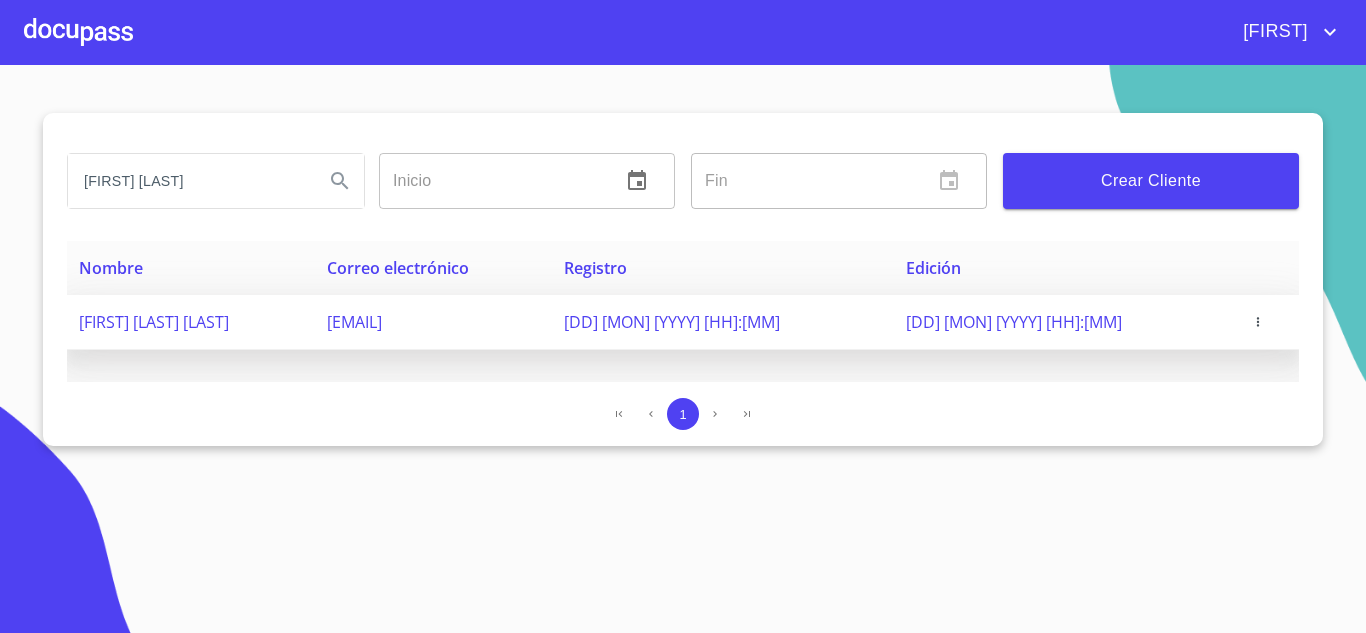 click on "[FIRST] [LAST] [LAST]" at bounding box center (154, 322) 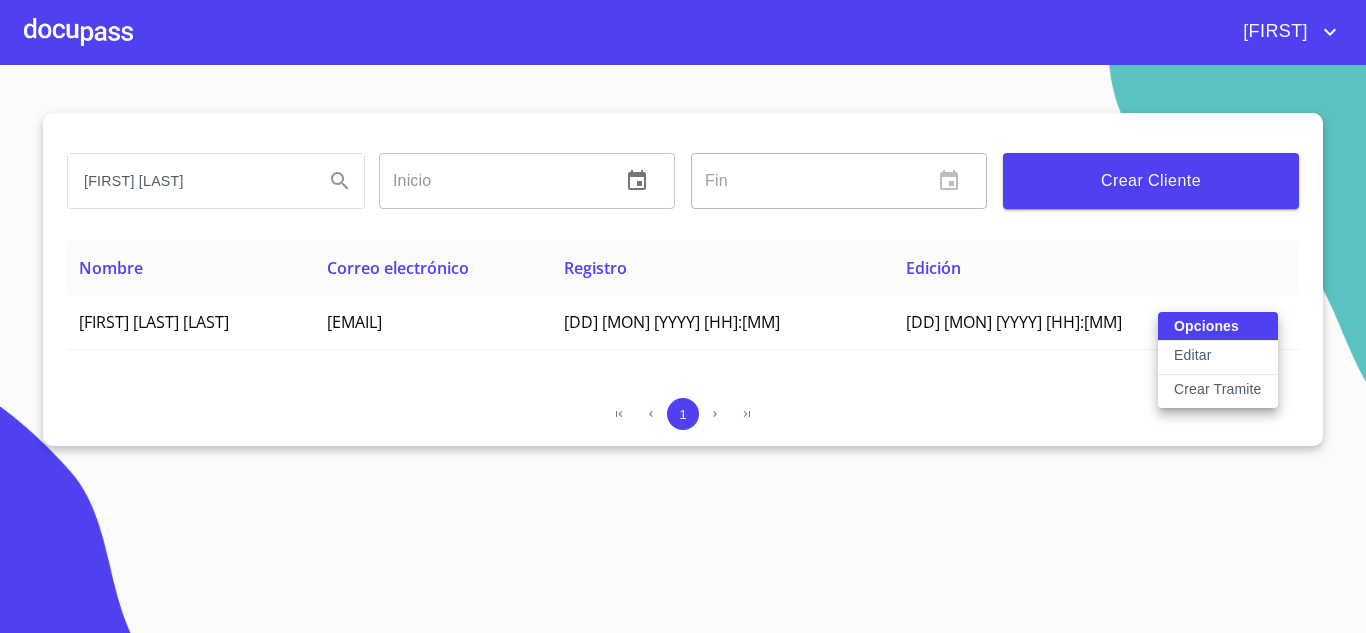 click on "Crear Tramite" at bounding box center (1218, 389) 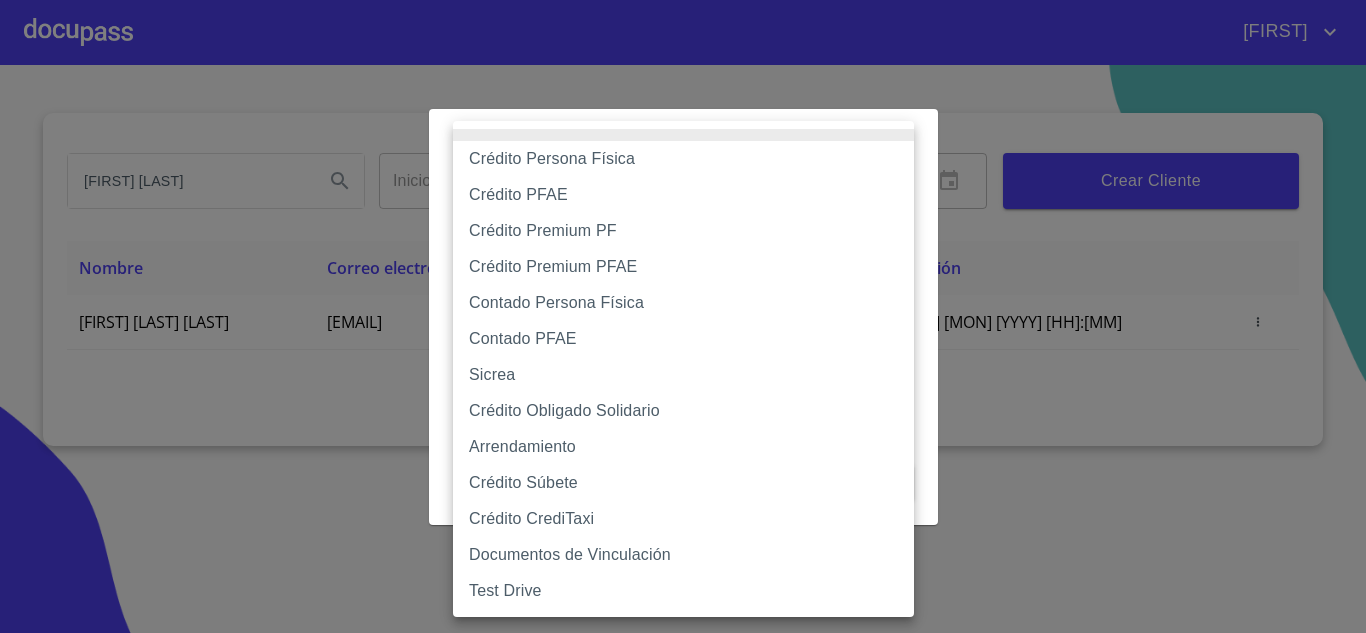 click on "Gilberto HECTOR MANUEL DAVALOS Inicio ​ Fin ​ Crear Cliente Nombre   Correo electrónico   Registro   Edición     HECTOR MANUEL  DAVALOS RODRIGUEZ manuel.davalos@gmail.com 25 de julio de 2022 11:37 25 de julio de 2022 11:37 1
Salir Crear Flujo Selecciona Flujo ​ Selecciona Flujo Cancelar Guardar Crédito Persona Física Crédito PFAE Crédito Premium PF Crédito Premium PFAE Contado Persona Física Contado PFAE Sicrea Crédito Obligado Solidario Arrendamiento Crédito Súbete Crédito CrediTaxi Documentos de Vinculación Test Drive" at bounding box center (683, 316) 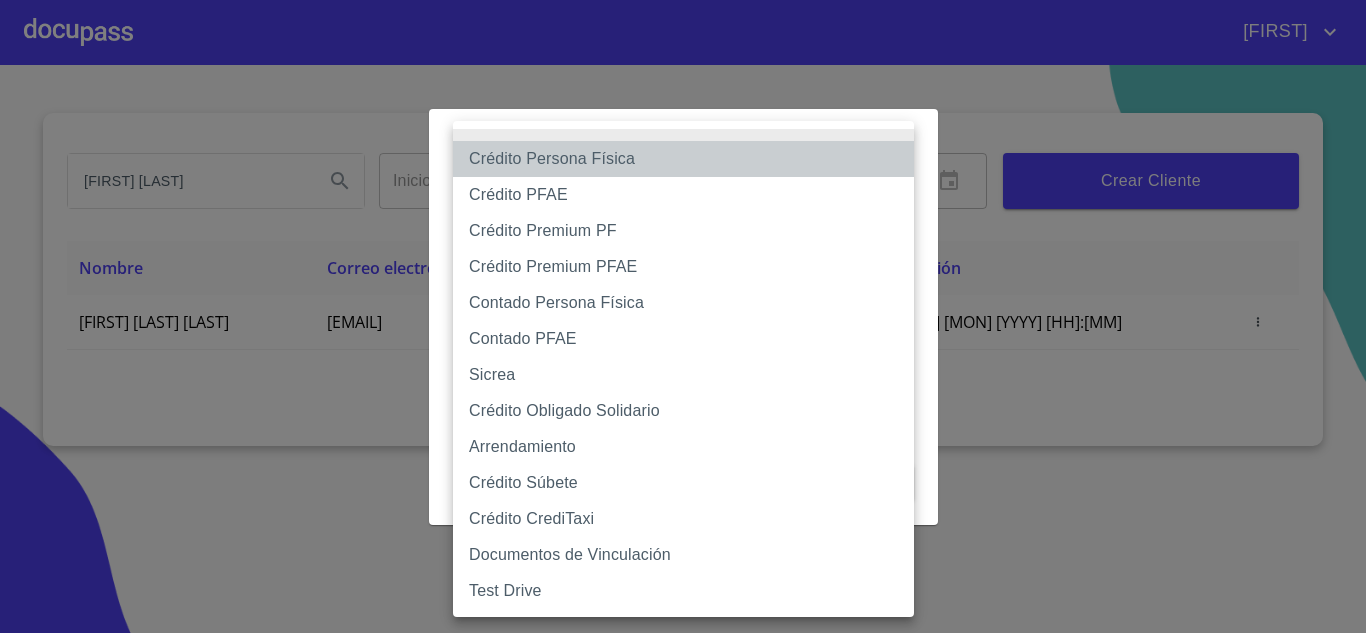 click on "Crédito Persona Física" at bounding box center (683, 159) 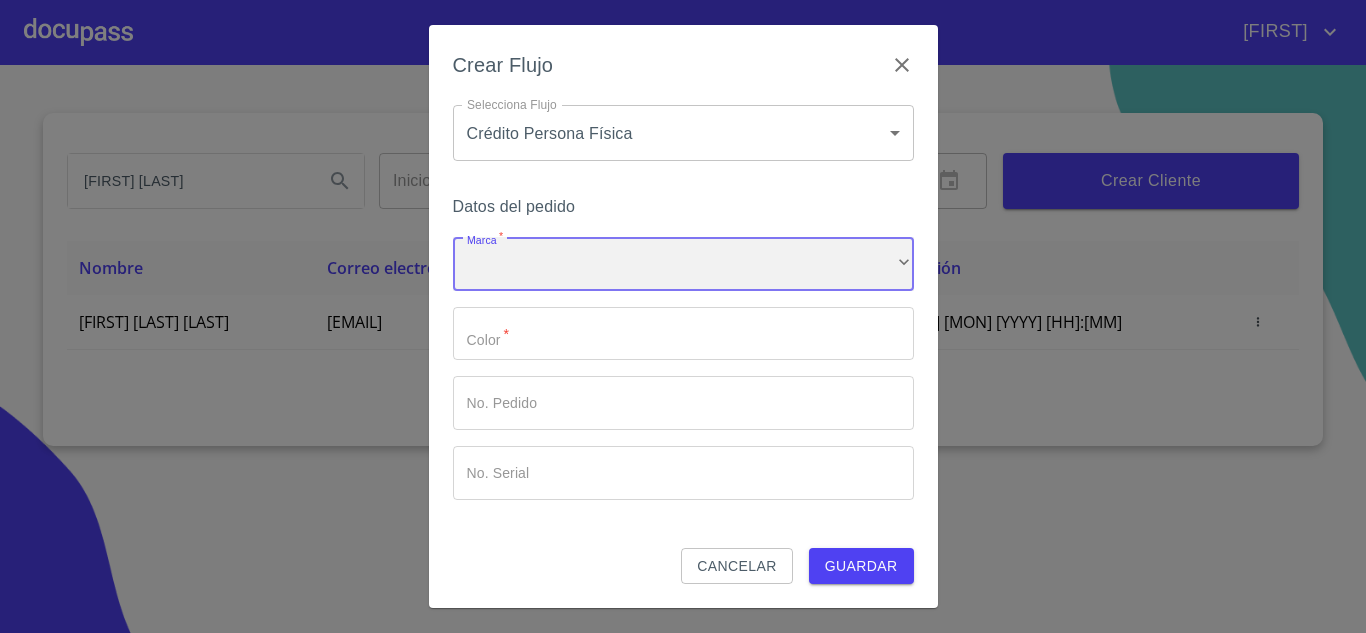 click on "​" at bounding box center (683, 264) 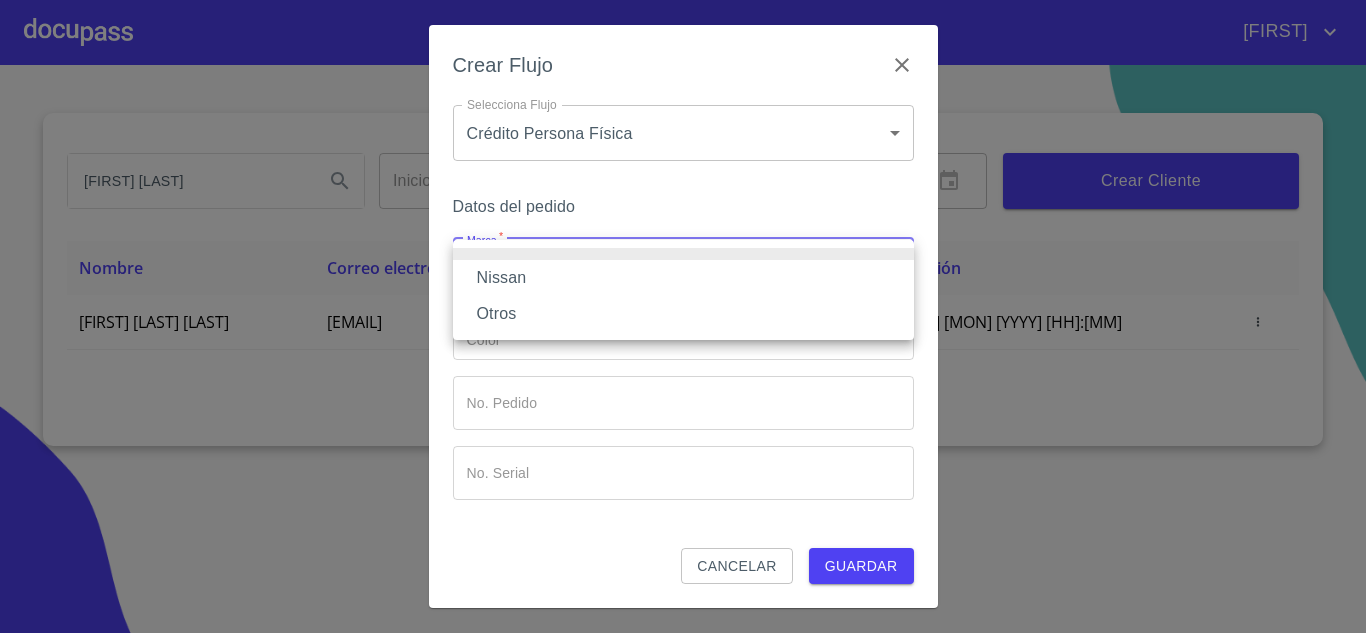 click on "Nissan" at bounding box center (683, 278) 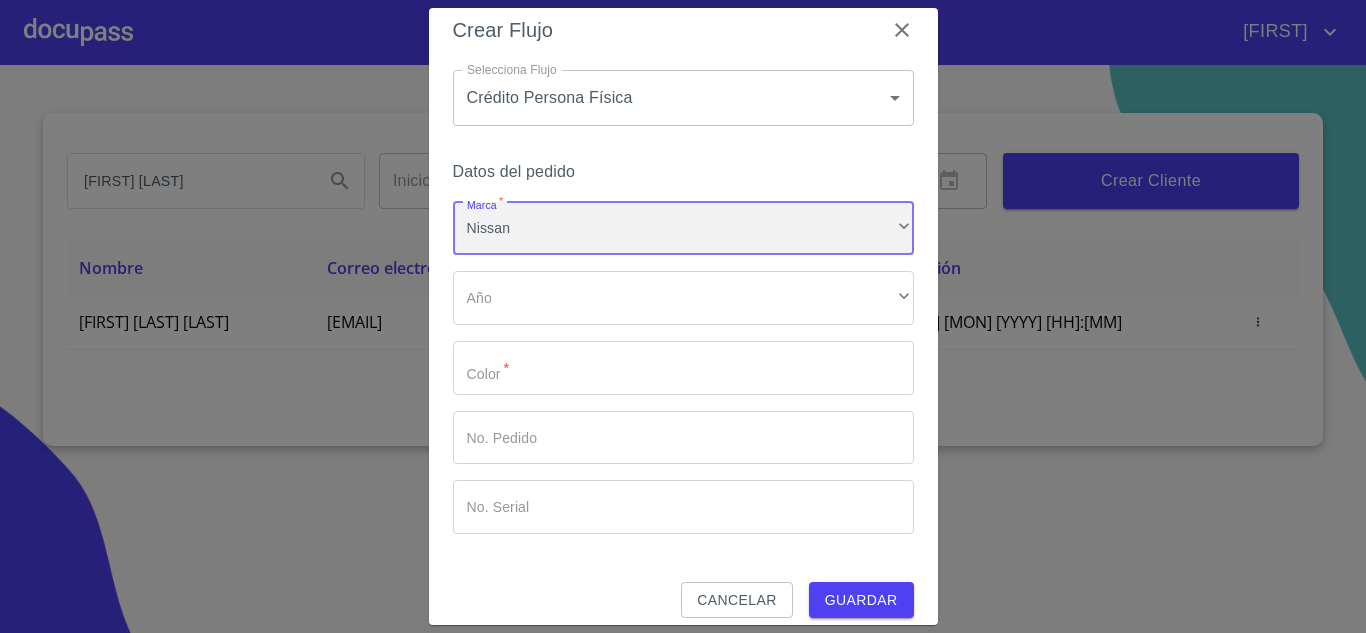 scroll, scrollTop: 35, scrollLeft: 0, axis: vertical 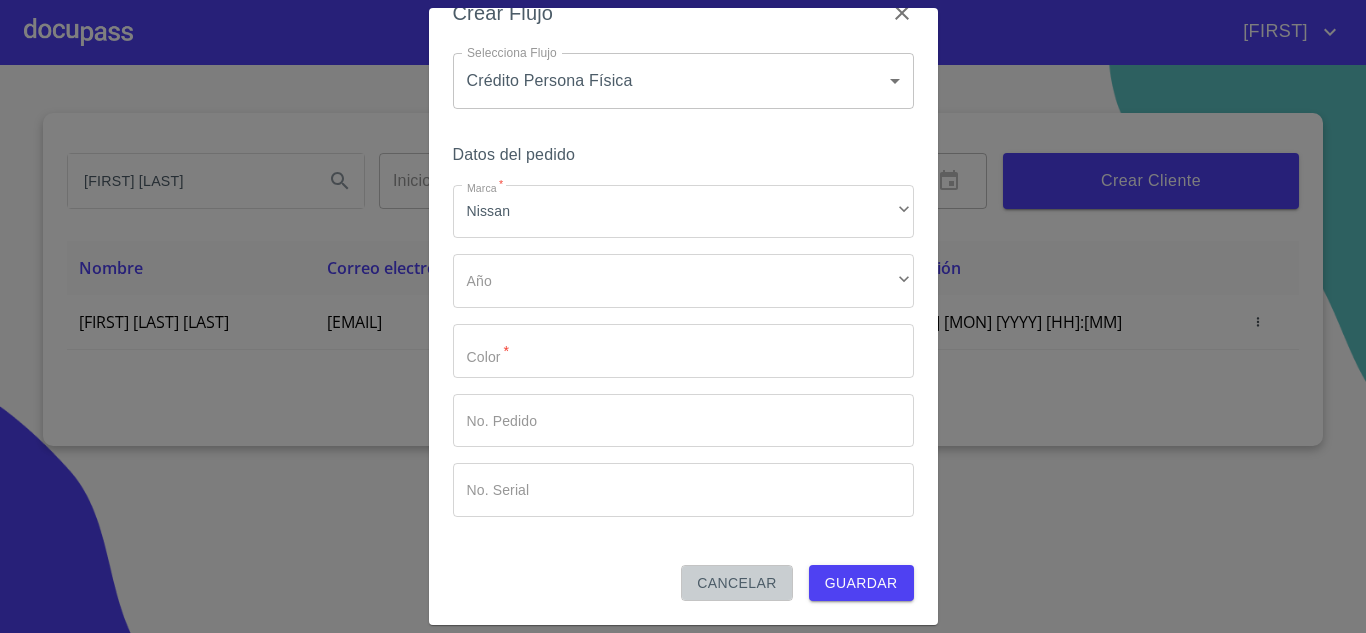 click on "Cancelar" at bounding box center [736, 583] 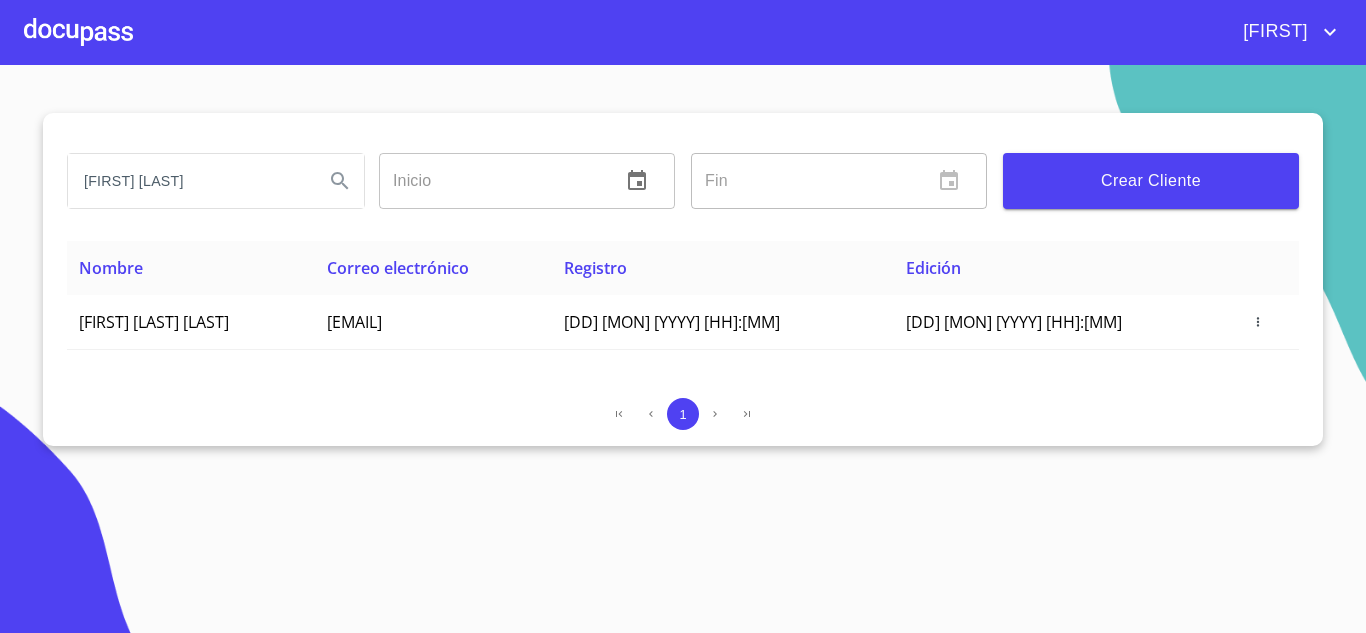click at bounding box center [78, 32] 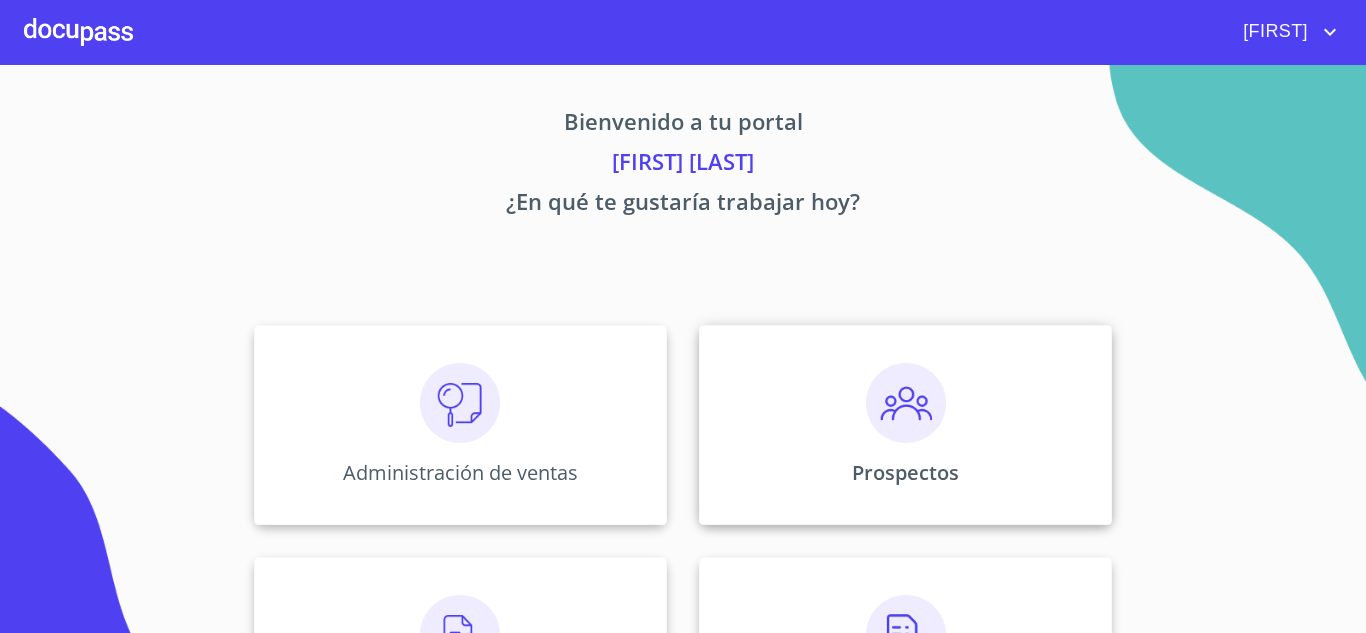 click at bounding box center (906, 403) 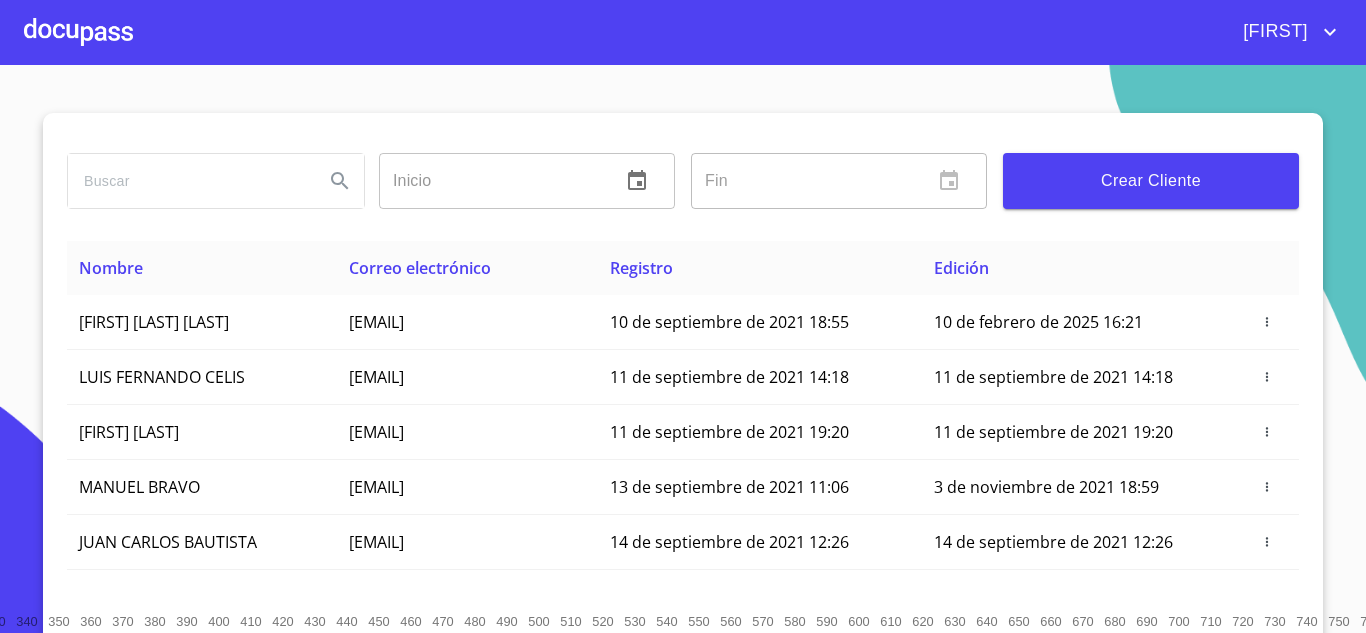 click at bounding box center [188, 181] 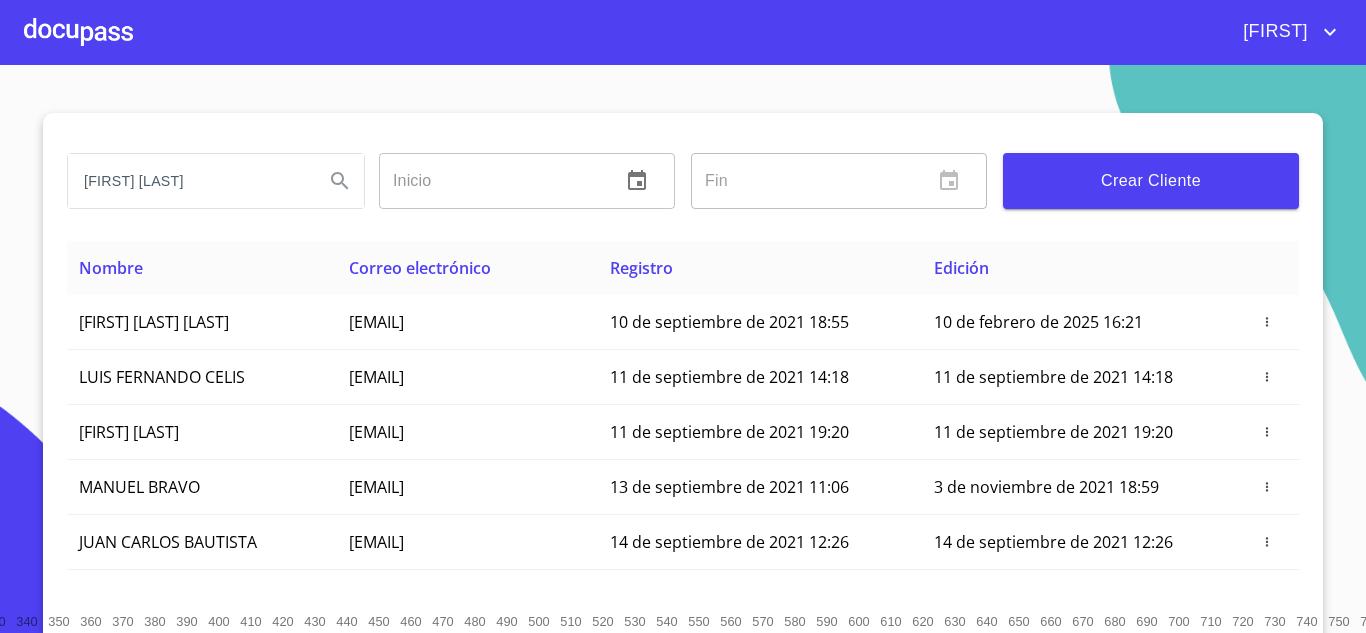 type on "[FIRST] [FIRST] [LAST]" 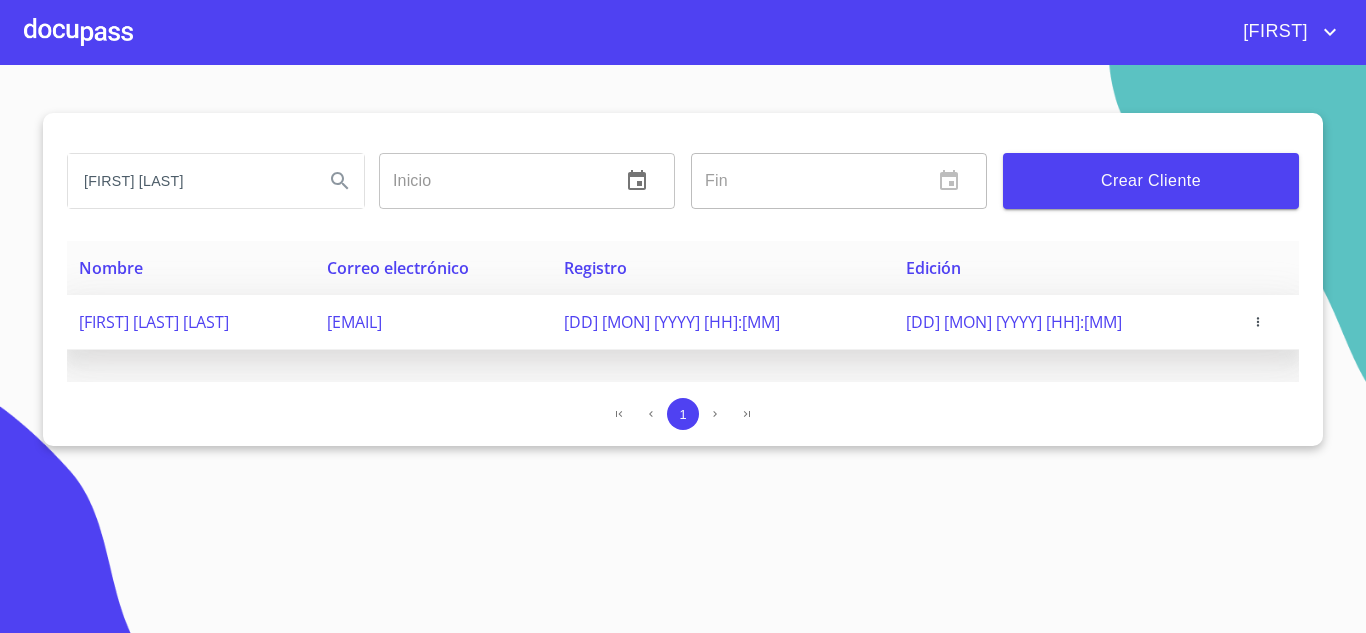 click at bounding box center [1267, 322] 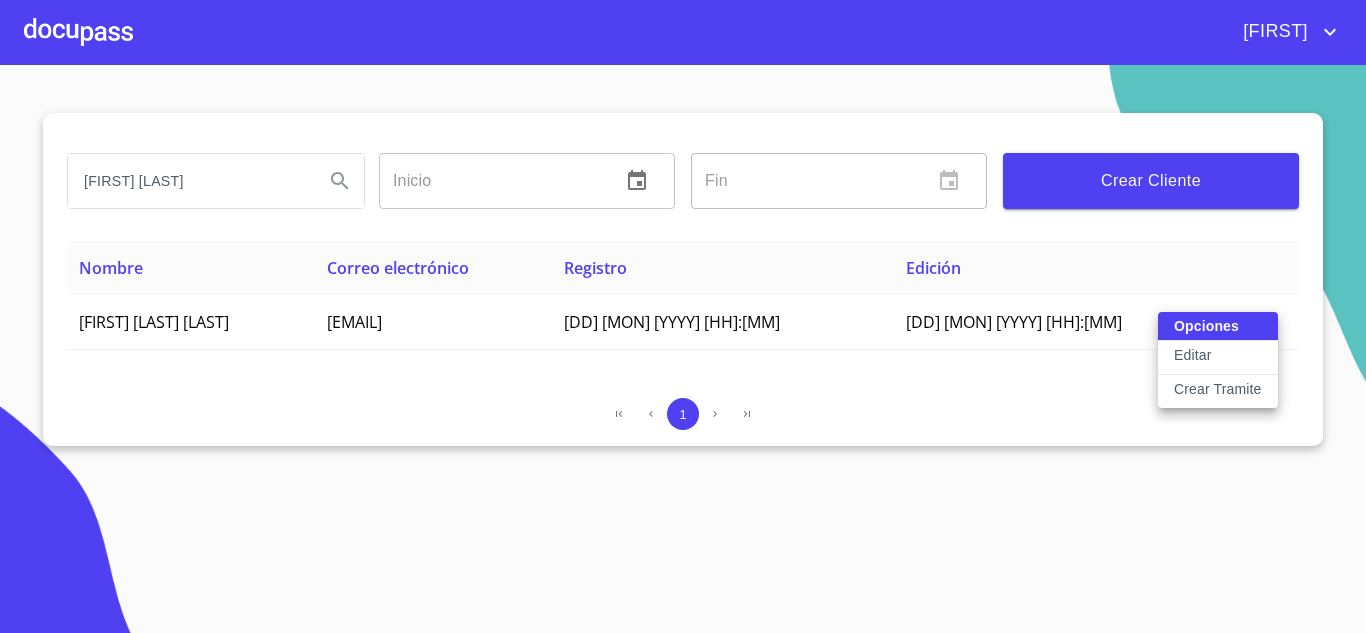 click on "Crear Tramite" at bounding box center [1218, 389] 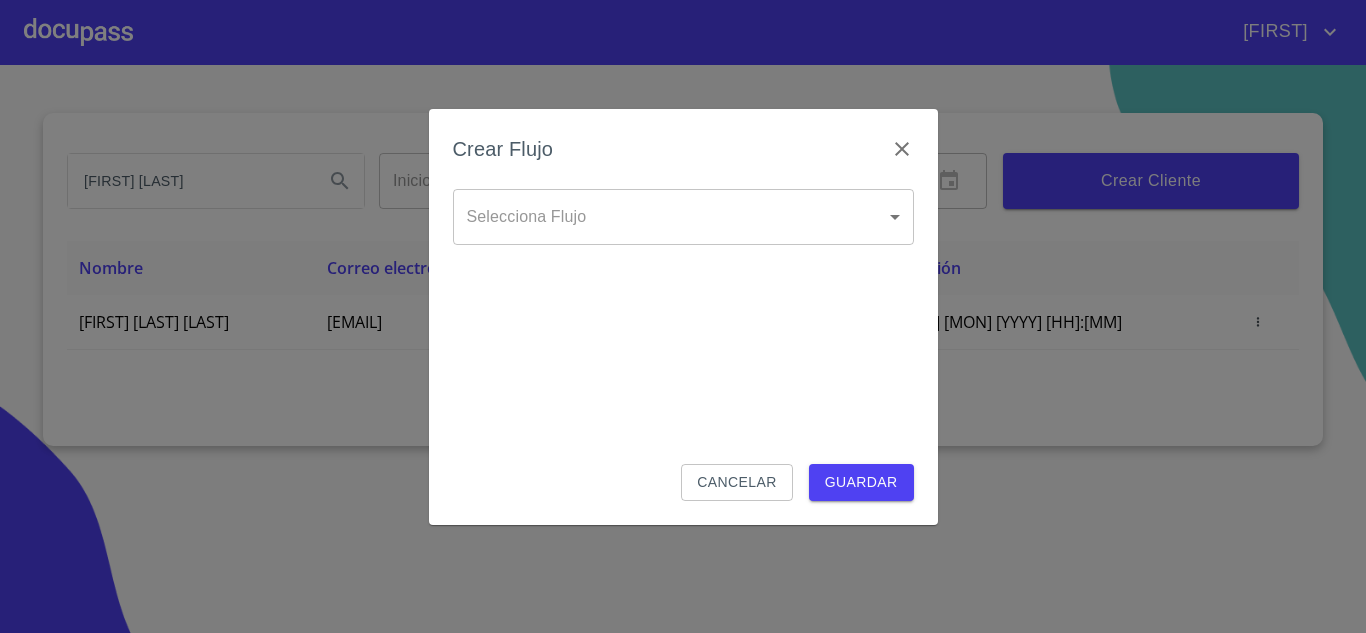 click on "Gilberto HECTOR MANUEL DAVALOS Inicio ​ Fin ​ Crear Cliente Nombre   Correo electrónico   Registro   Edición     HECTOR MANUEL  DAVALOS RODRIGUEZ manuel.davalos@gmail.com 25 de julio de 2022 11:37 25 de julio de 2022 11:37 1
Salir Crear Flujo Selecciona Flujo ​ Selecciona Flujo Cancelar Guardar" at bounding box center (683, 316) 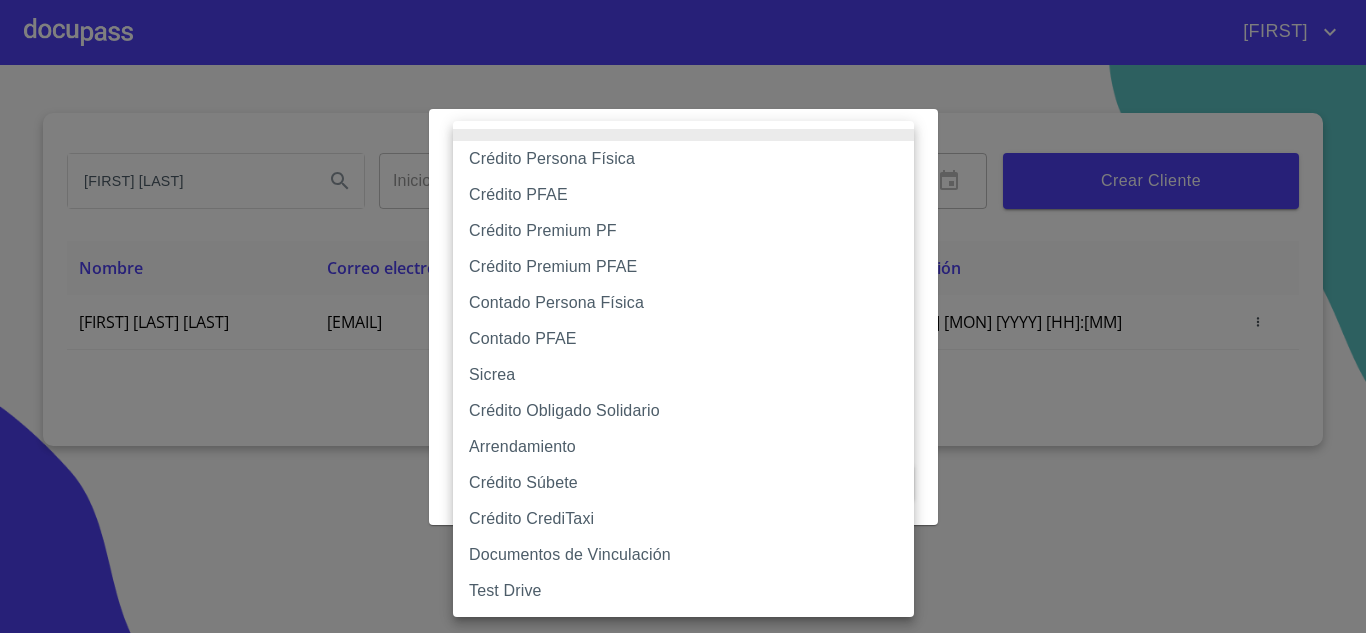 click at bounding box center [683, 316] 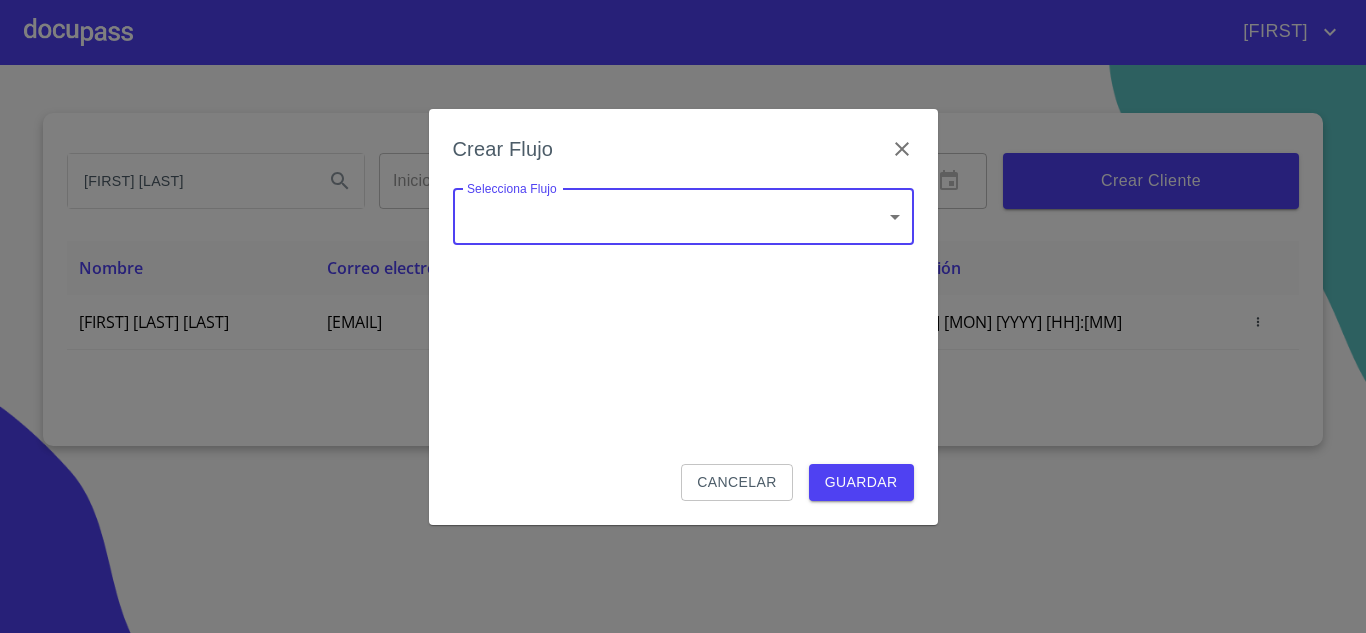 click on "Cancelar" at bounding box center (736, 482) 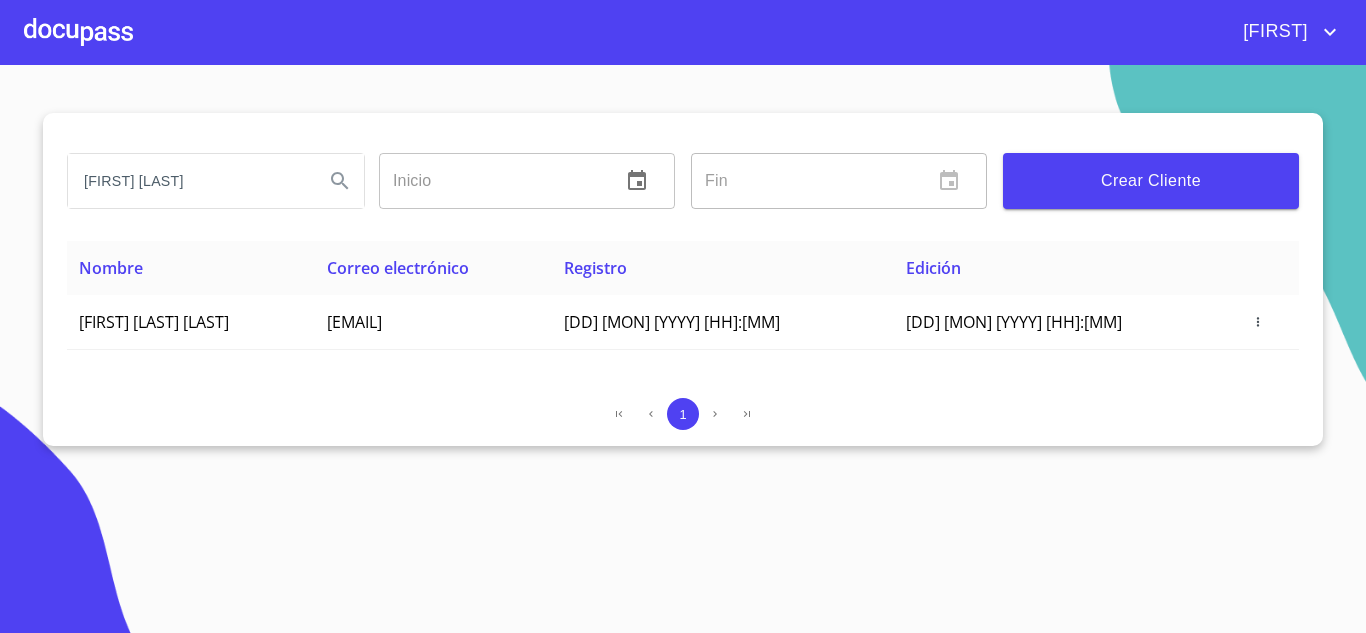 click at bounding box center (78, 32) 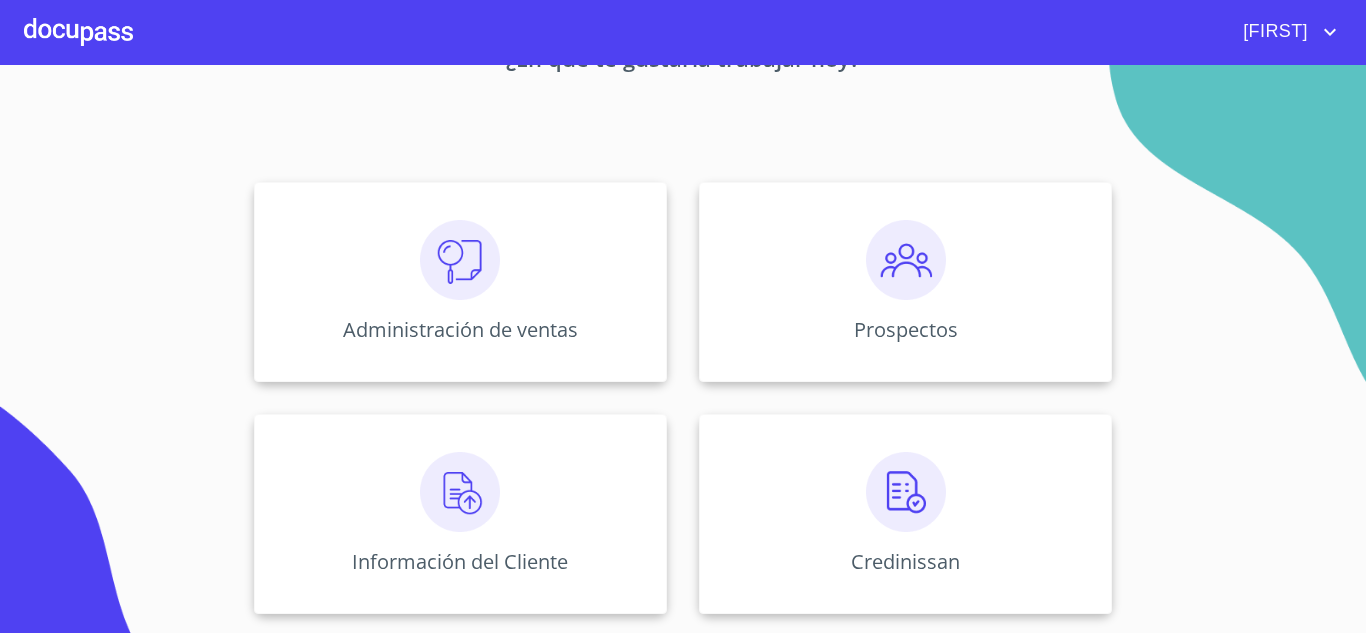 scroll, scrollTop: 372, scrollLeft: 0, axis: vertical 